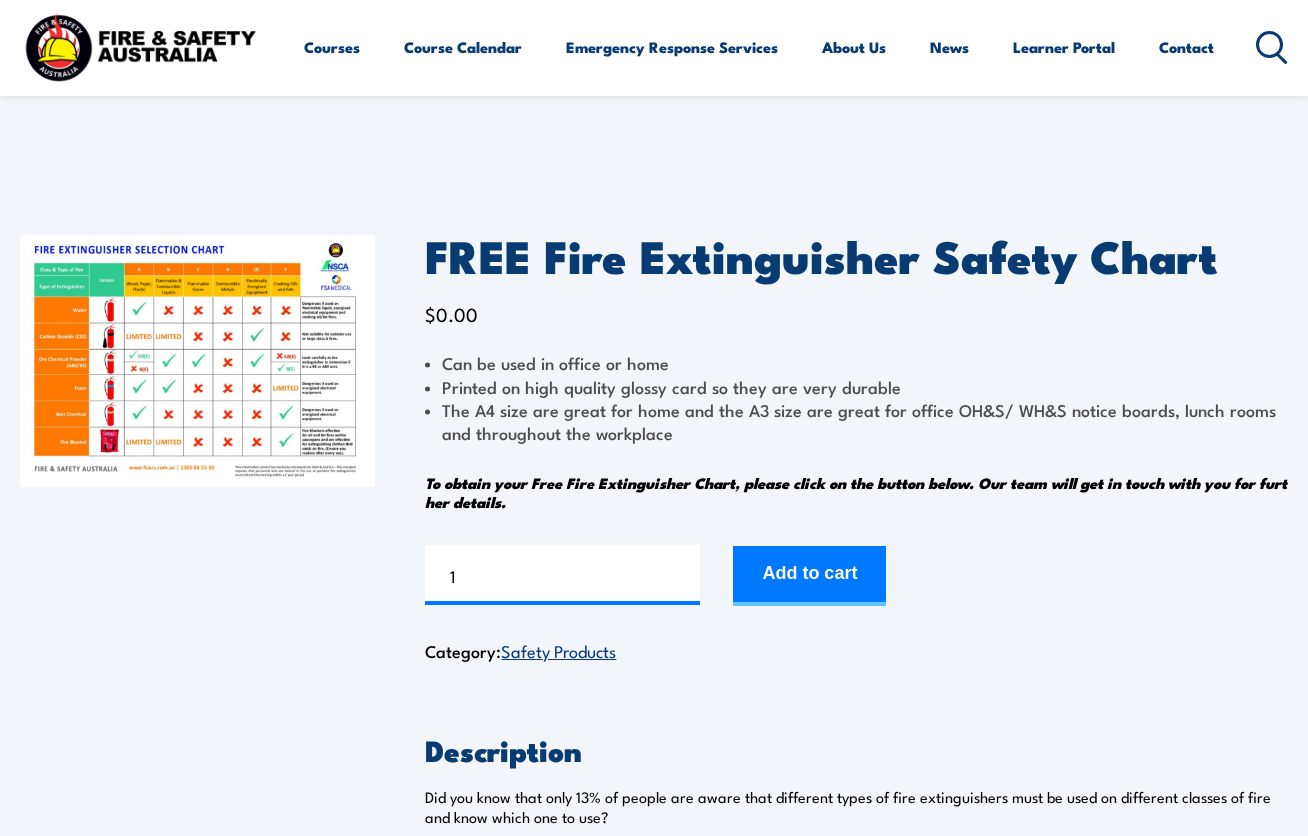 scroll, scrollTop: 0, scrollLeft: 0, axis: both 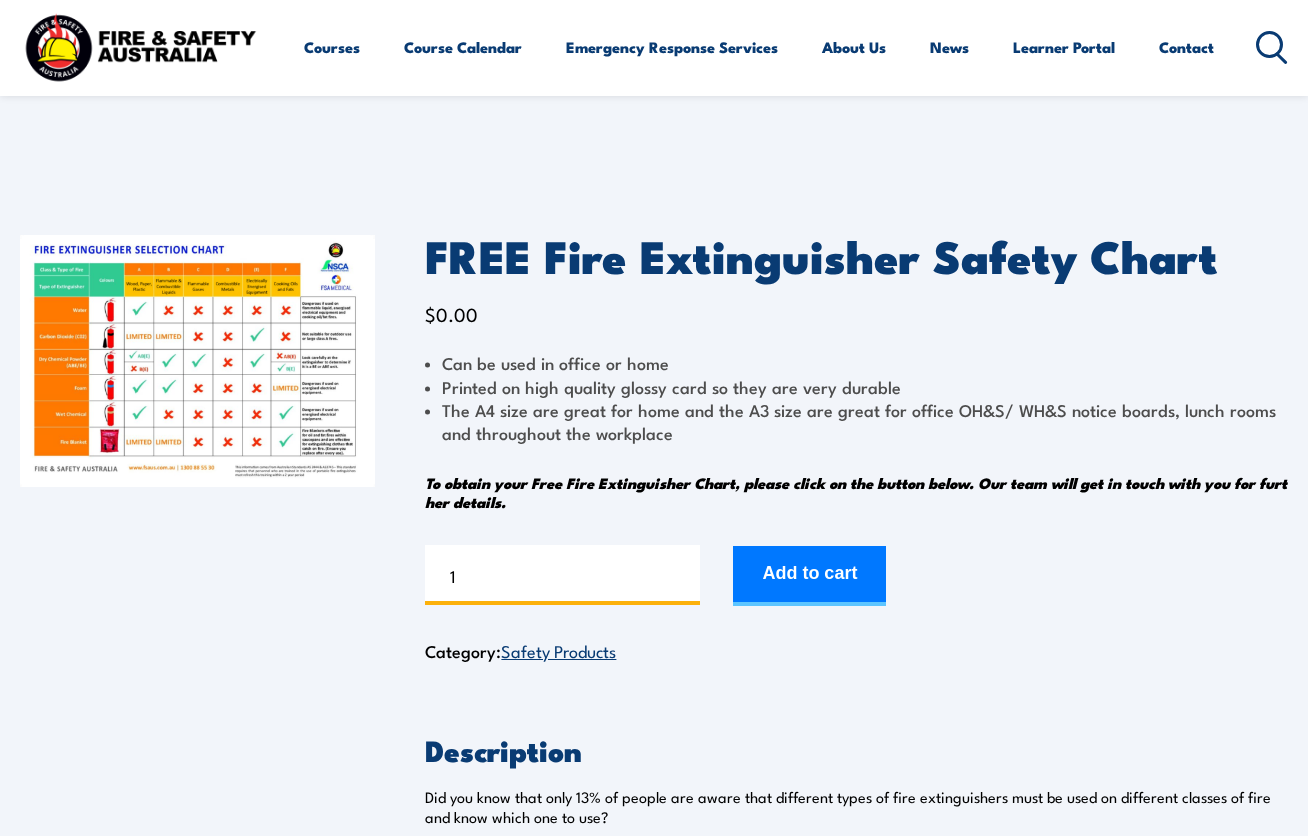 click on "1" at bounding box center (562, 575) 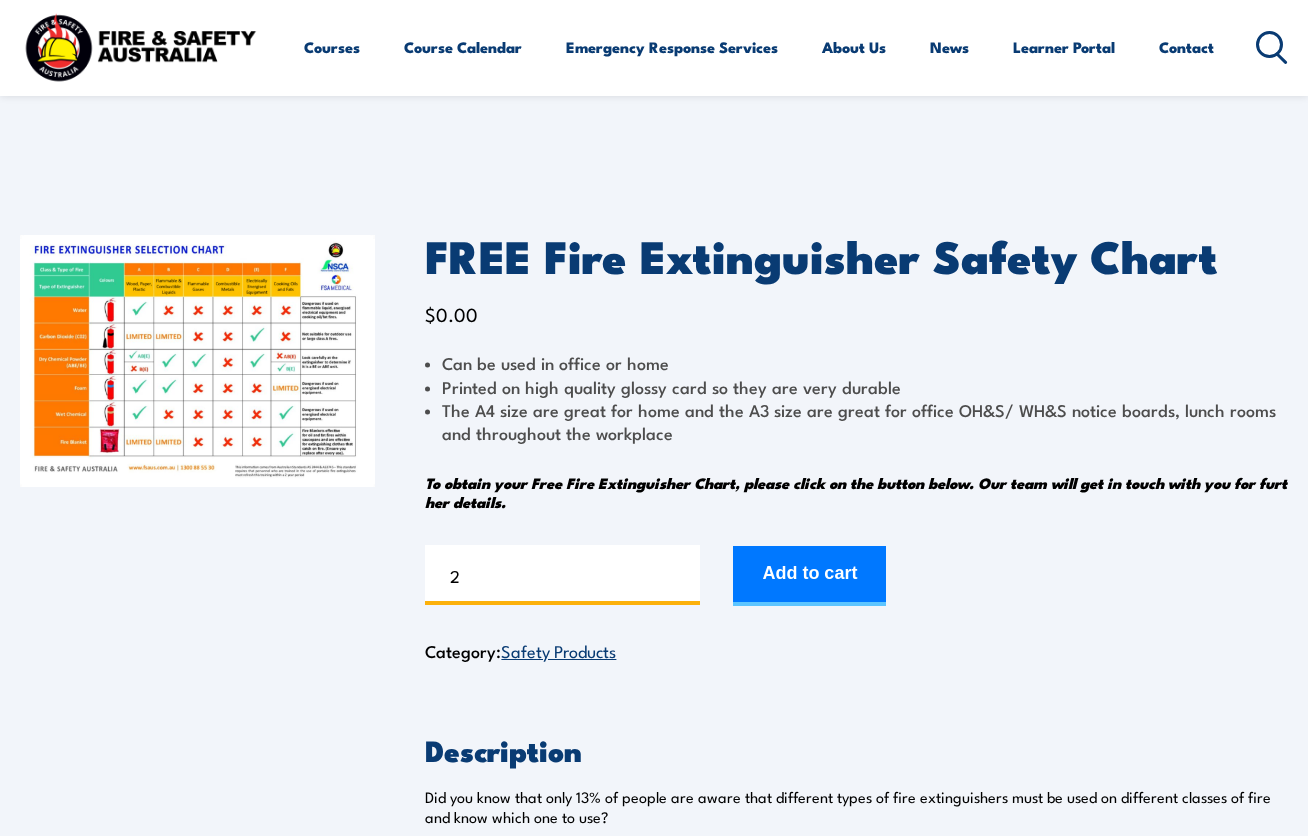 click on "2" at bounding box center (562, 575) 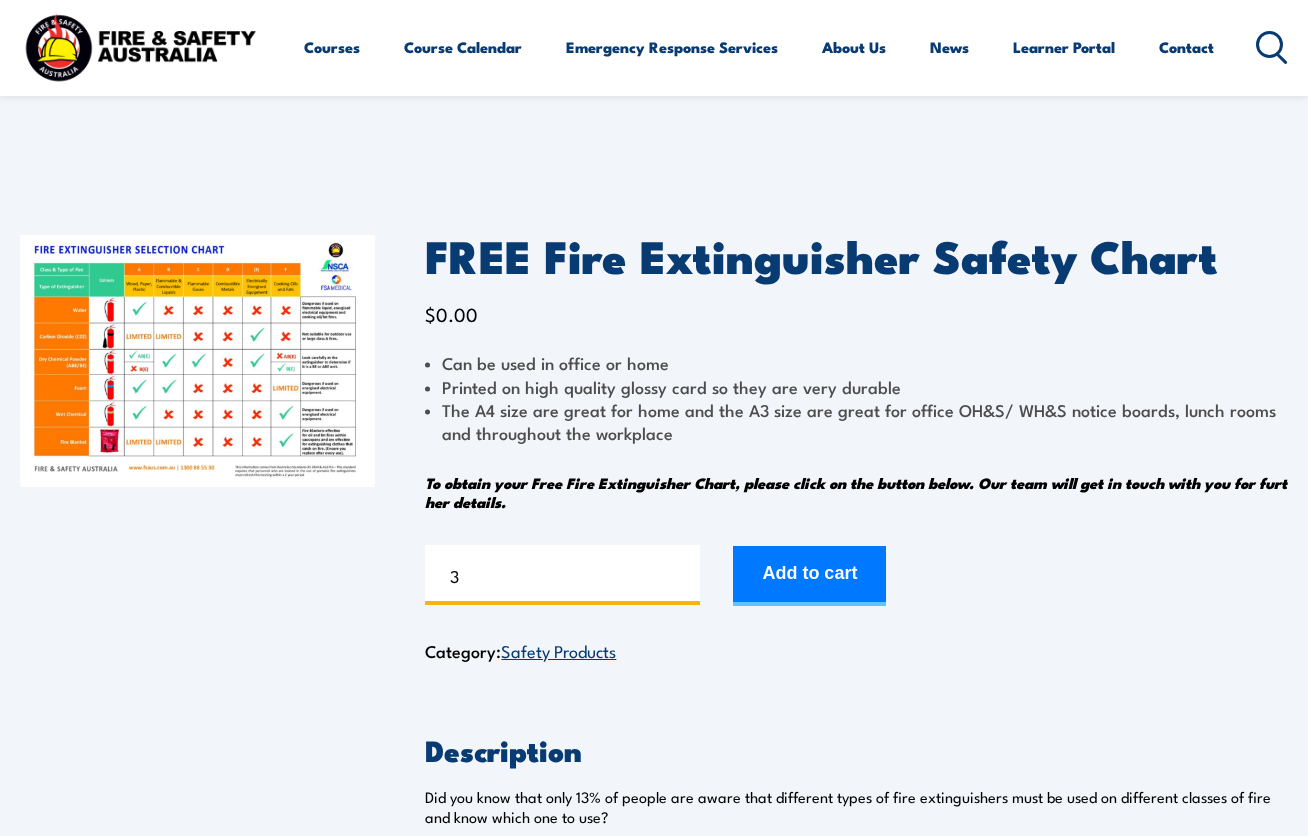 click on "3" at bounding box center (562, 575) 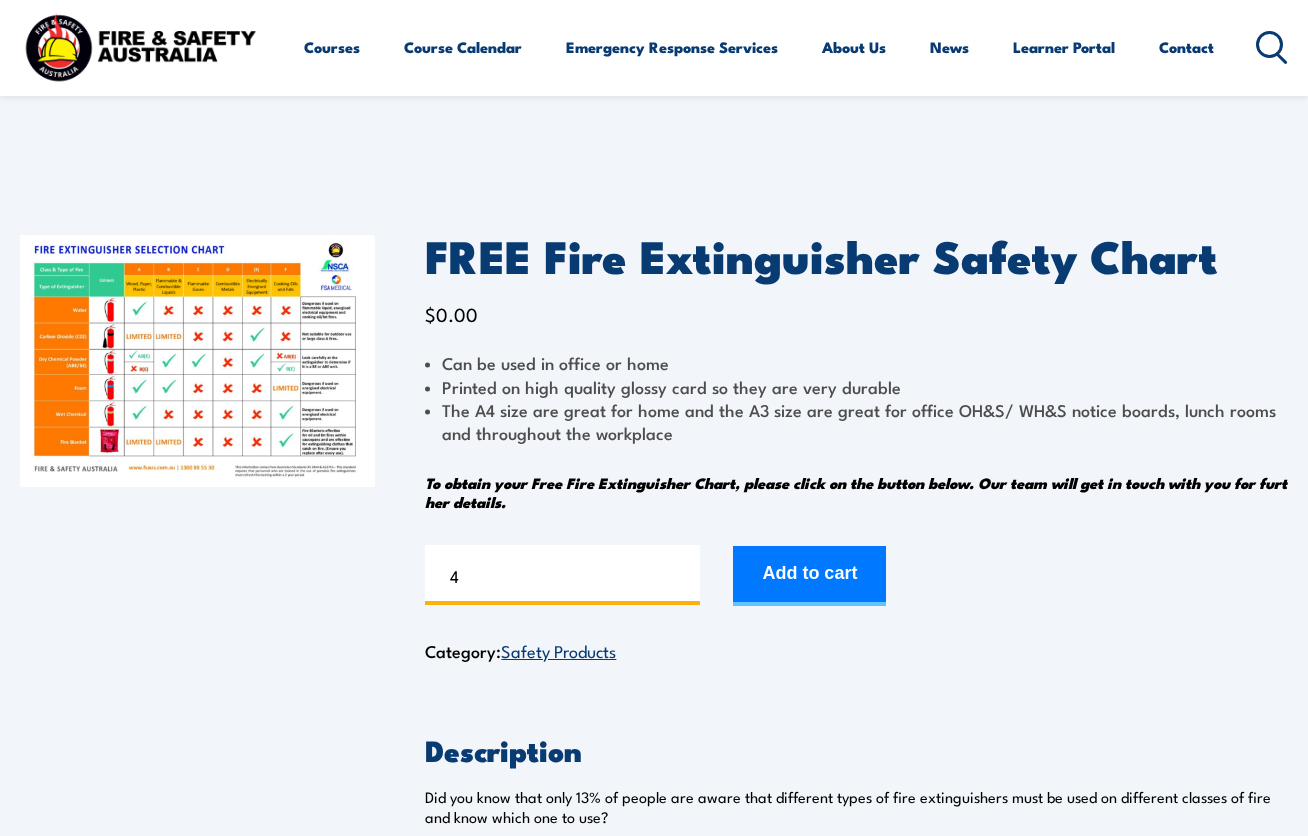 click on "4" at bounding box center [562, 575] 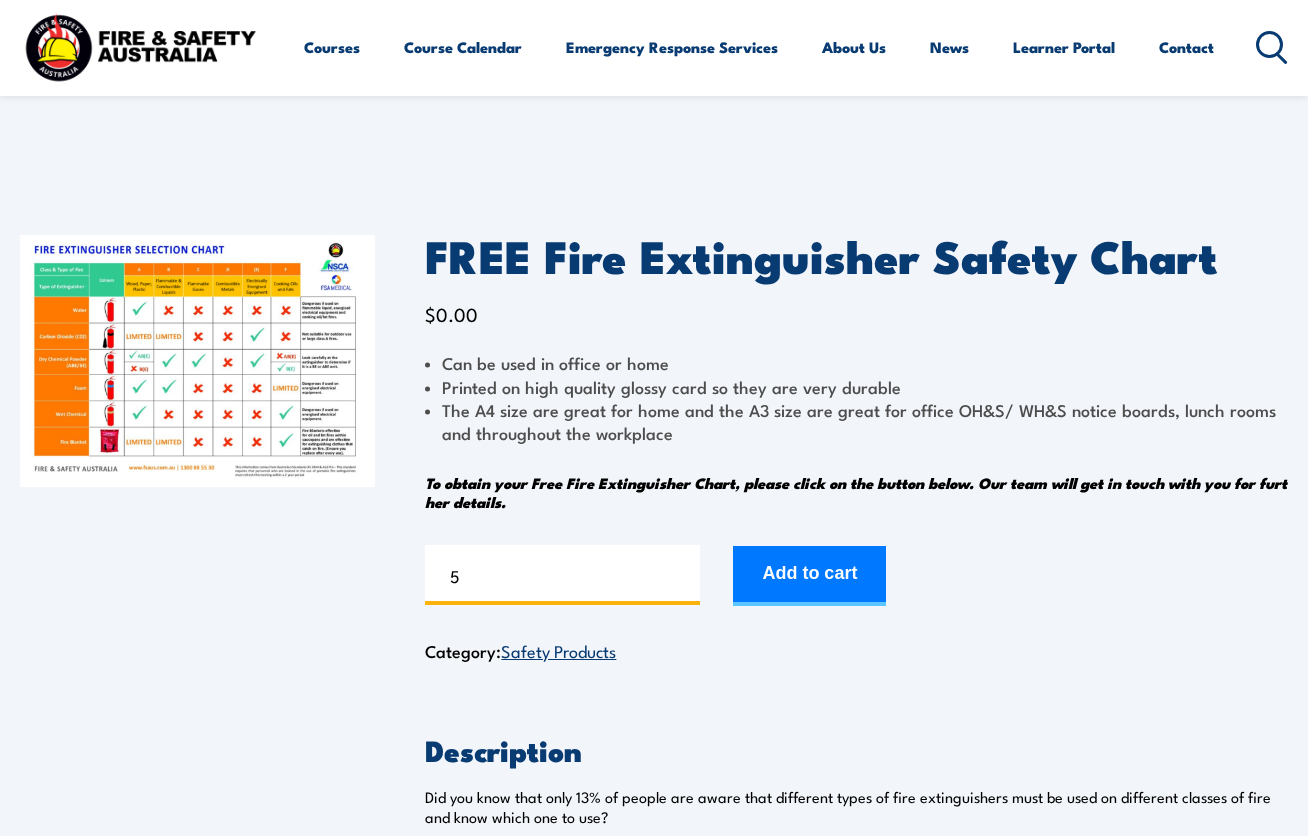 click on "5" at bounding box center (562, 575) 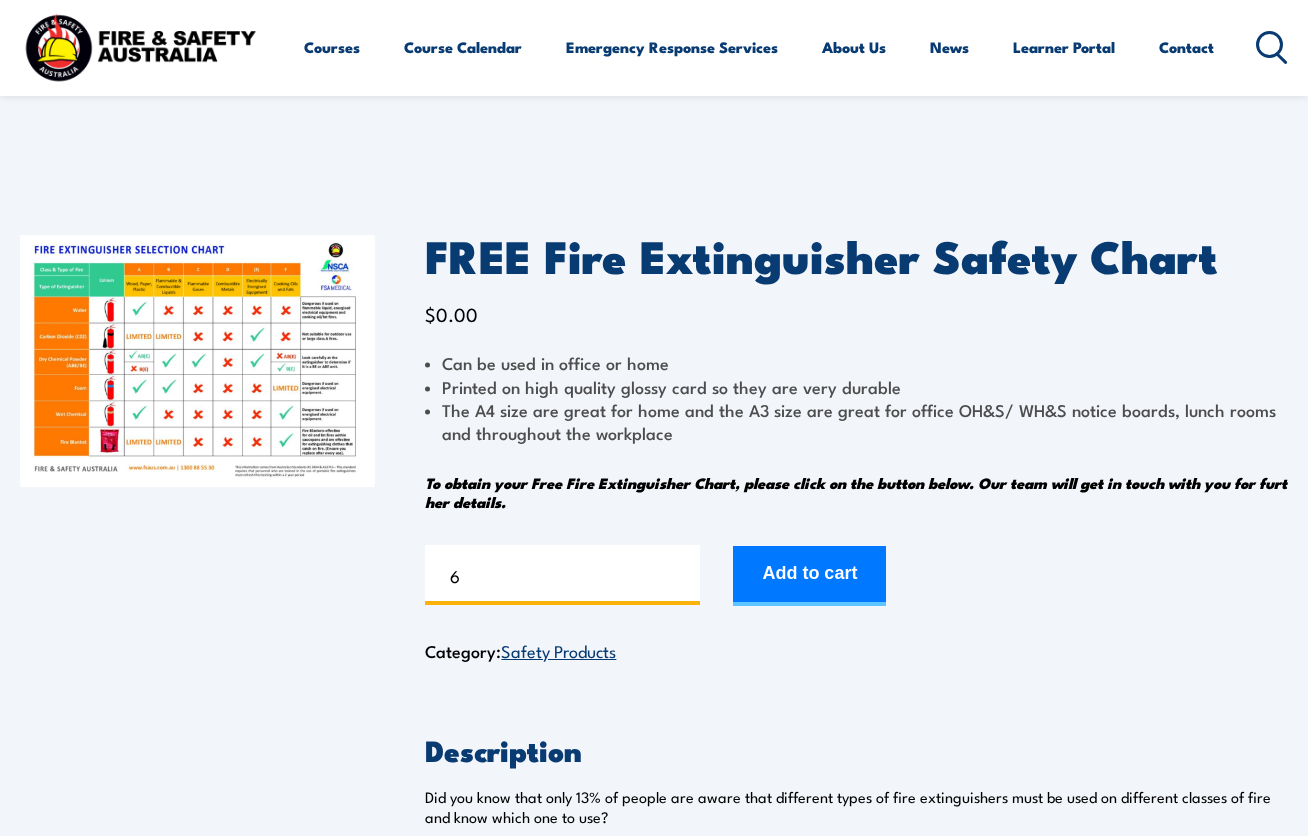 click on "6" at bounding box center (562, 575) 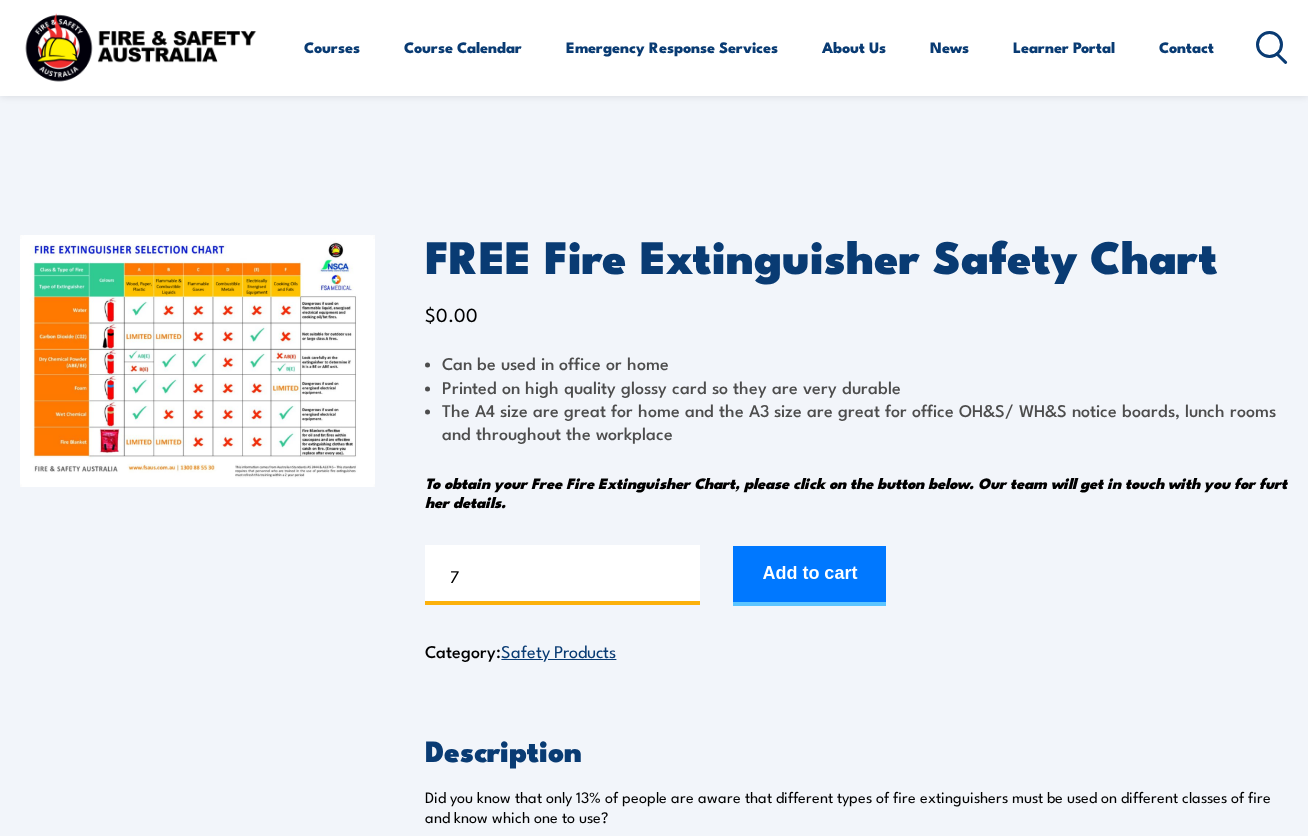 click on "7" at bounding box center (562, 575) 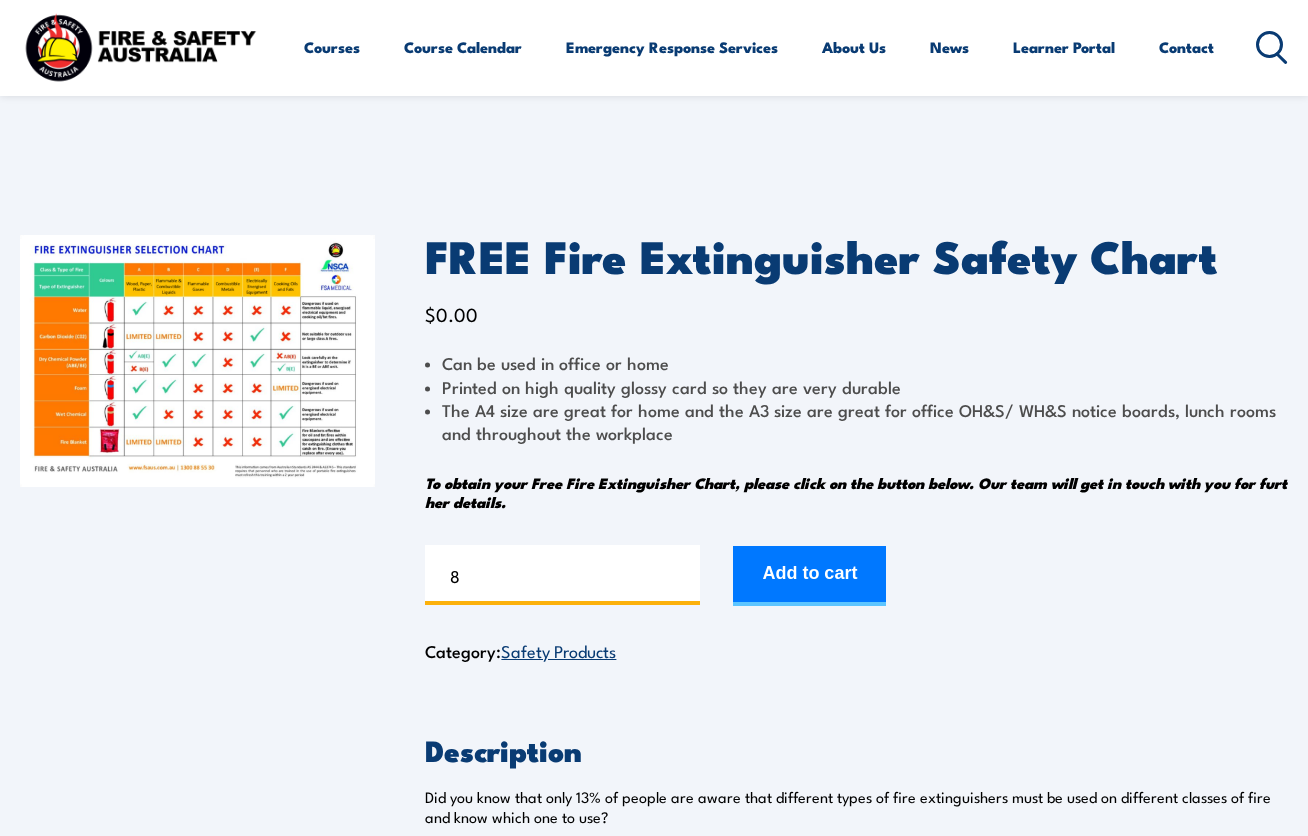 click on "8" at bounding box center (562, 575) 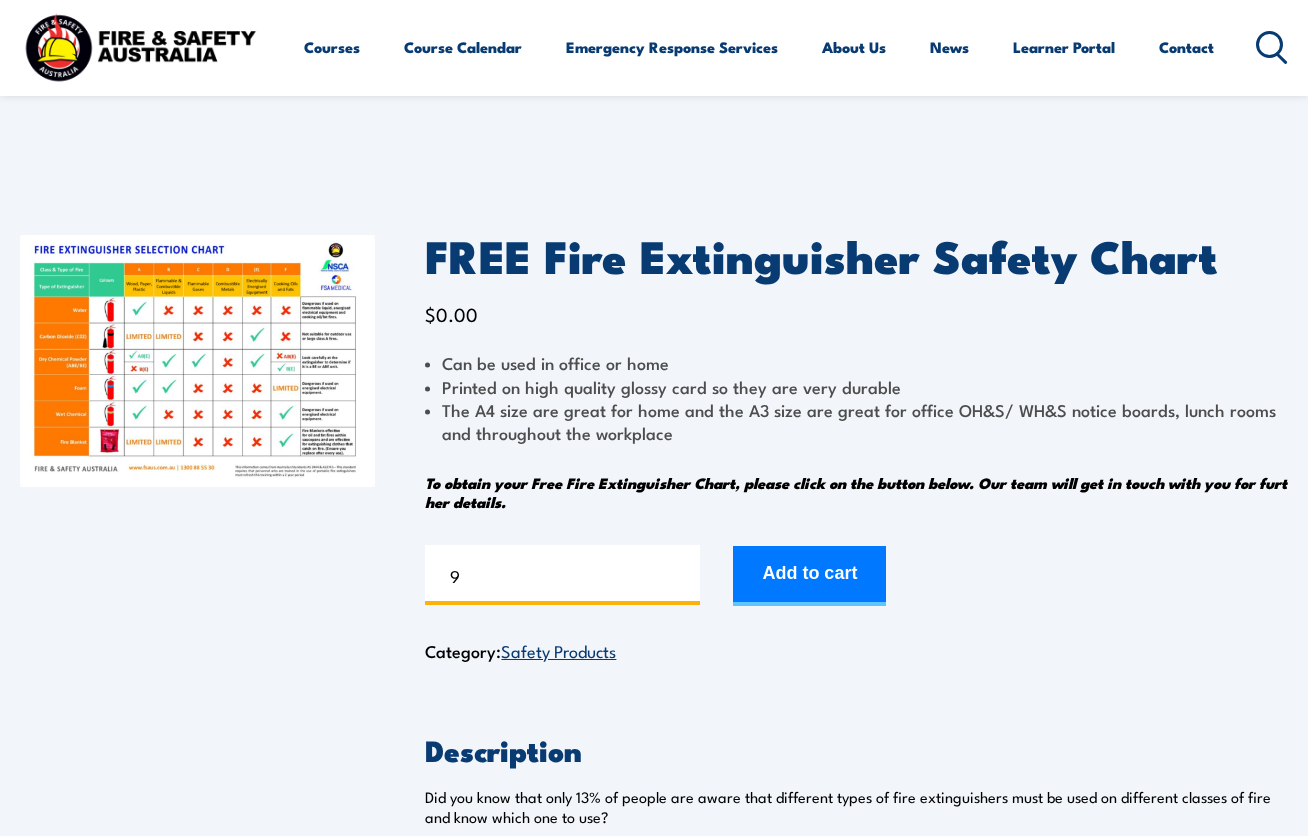 click on "9" at bounding box center (562, 575) 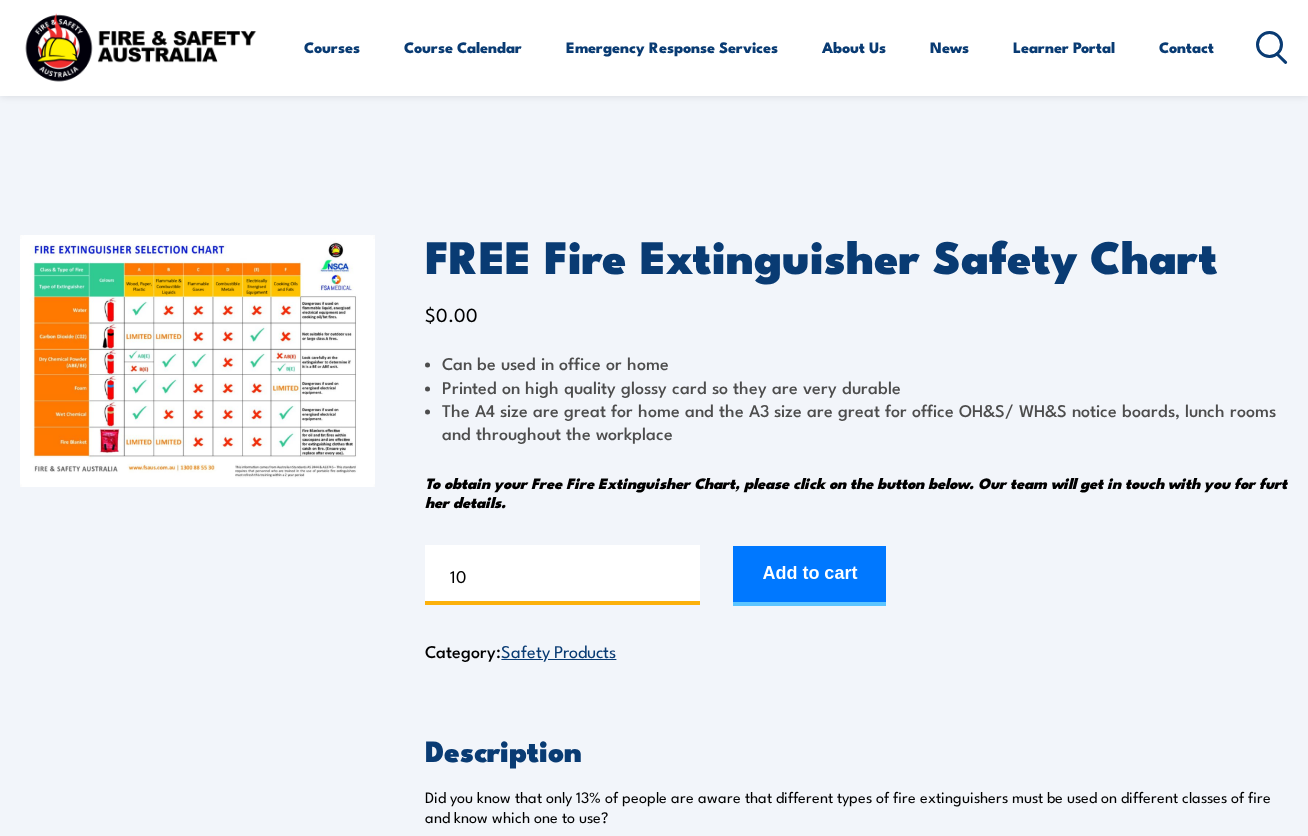 click on "10" at bounding box center [562, 575] 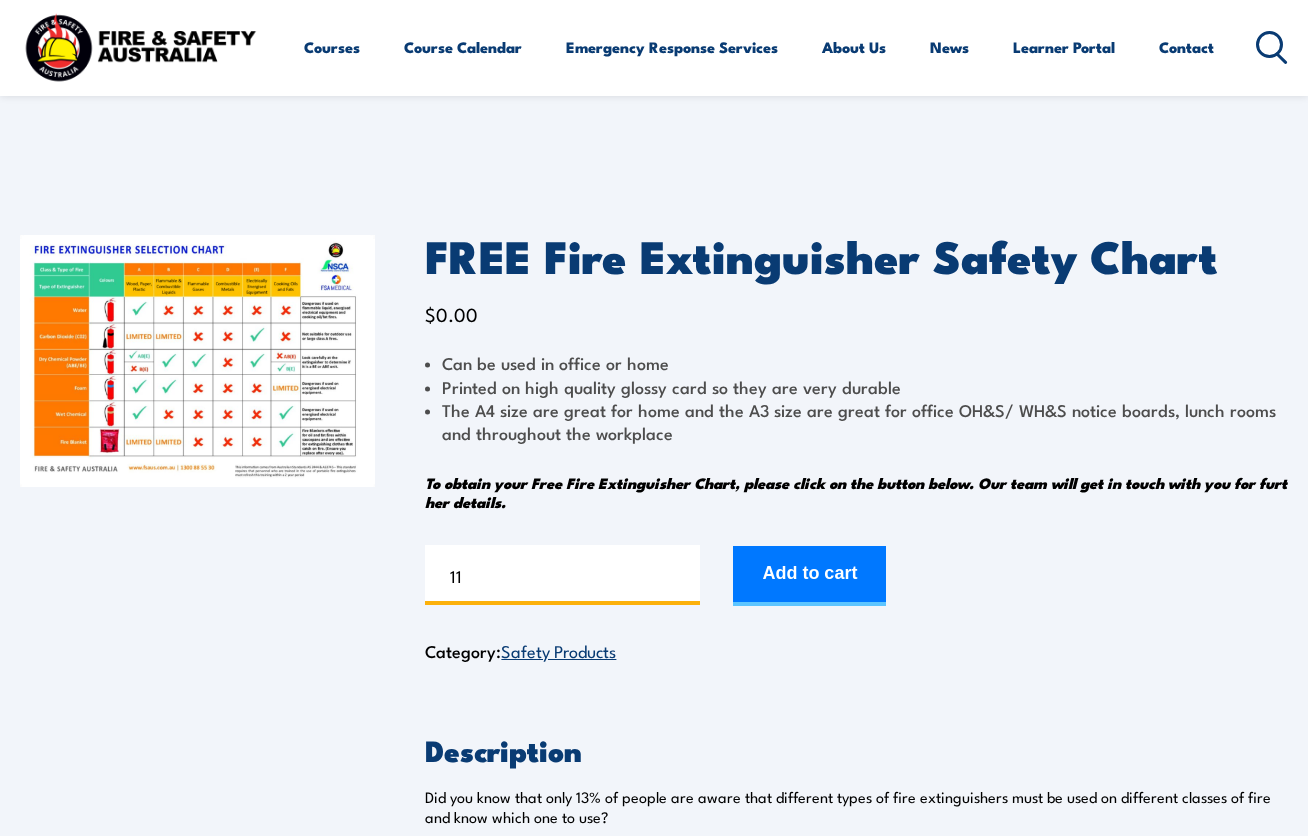 click on "11" at bounding box center (562, 575) 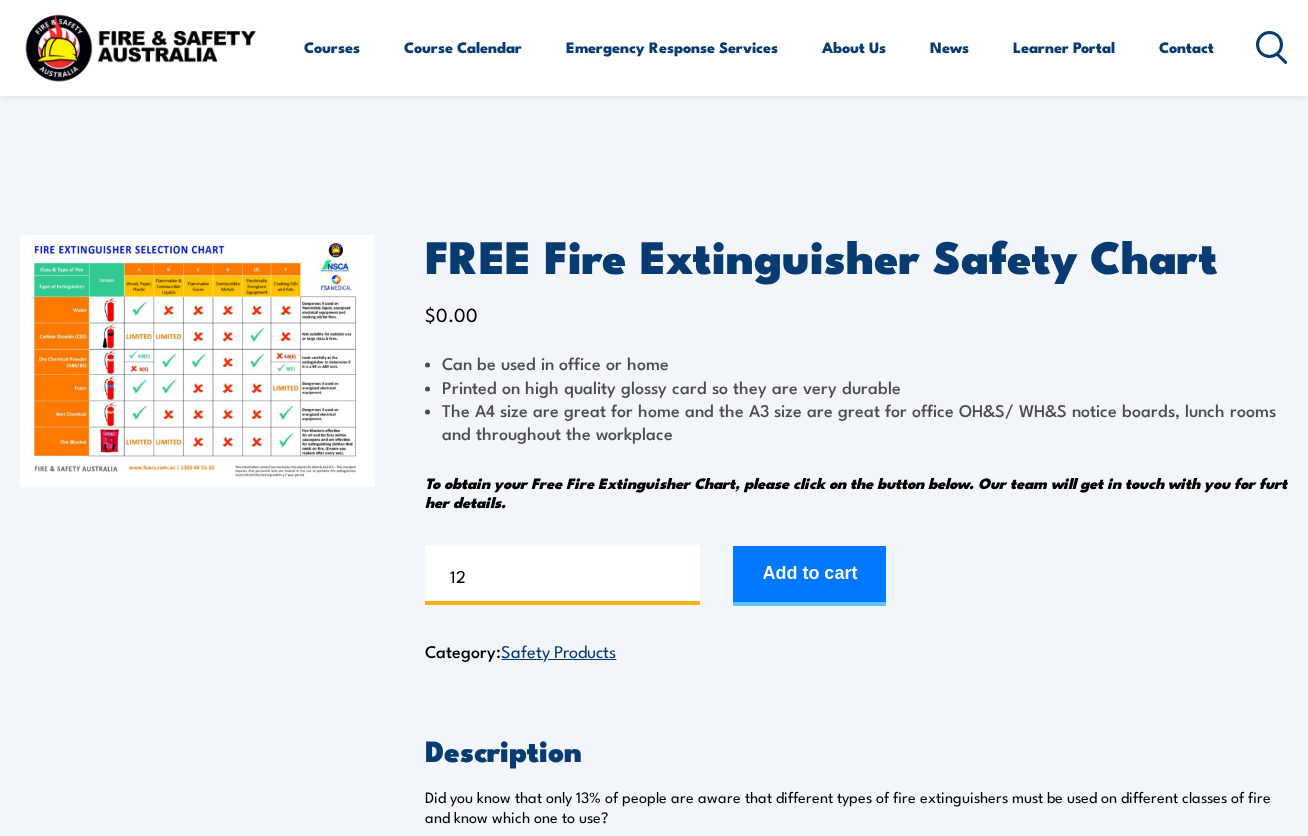 click on "12" at bounding box center [562, 575] 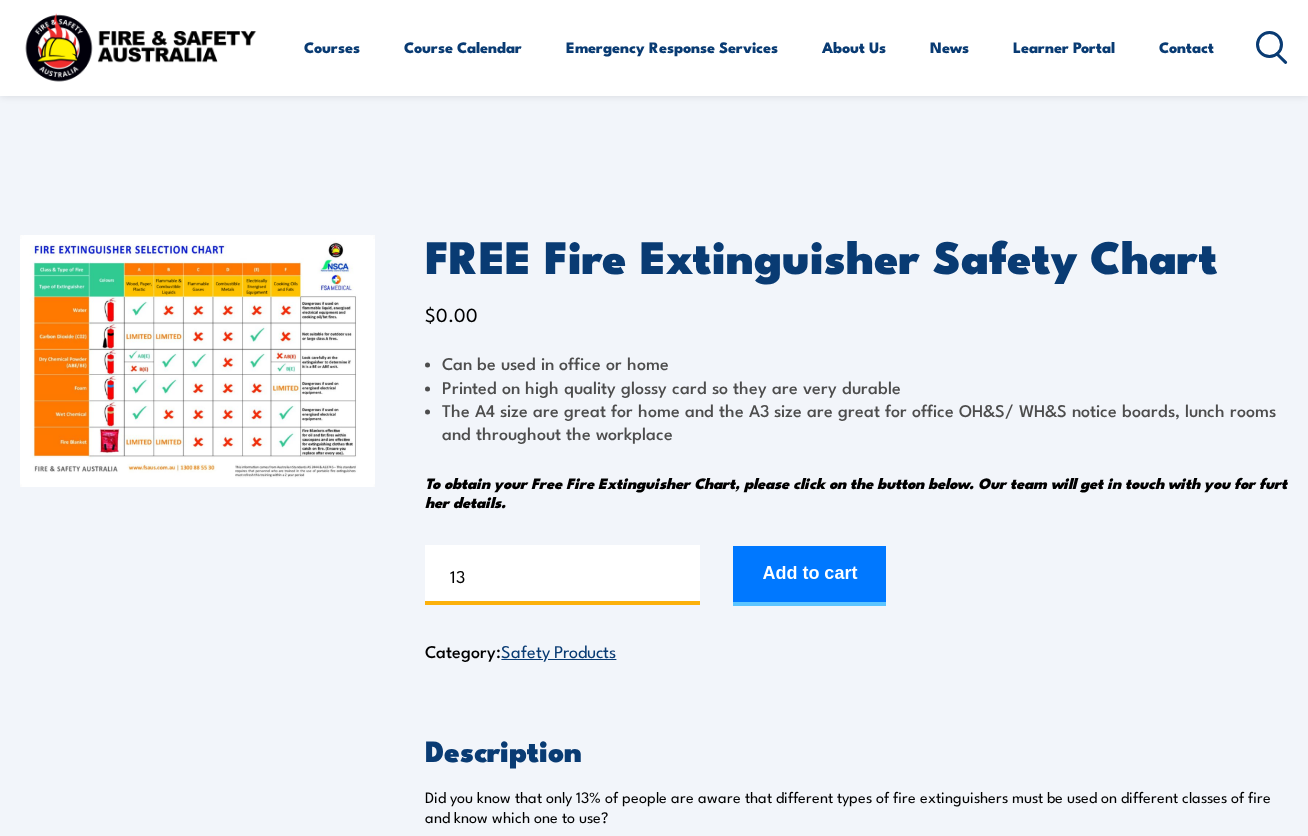 click on "13" at bounding box center (562, 575) 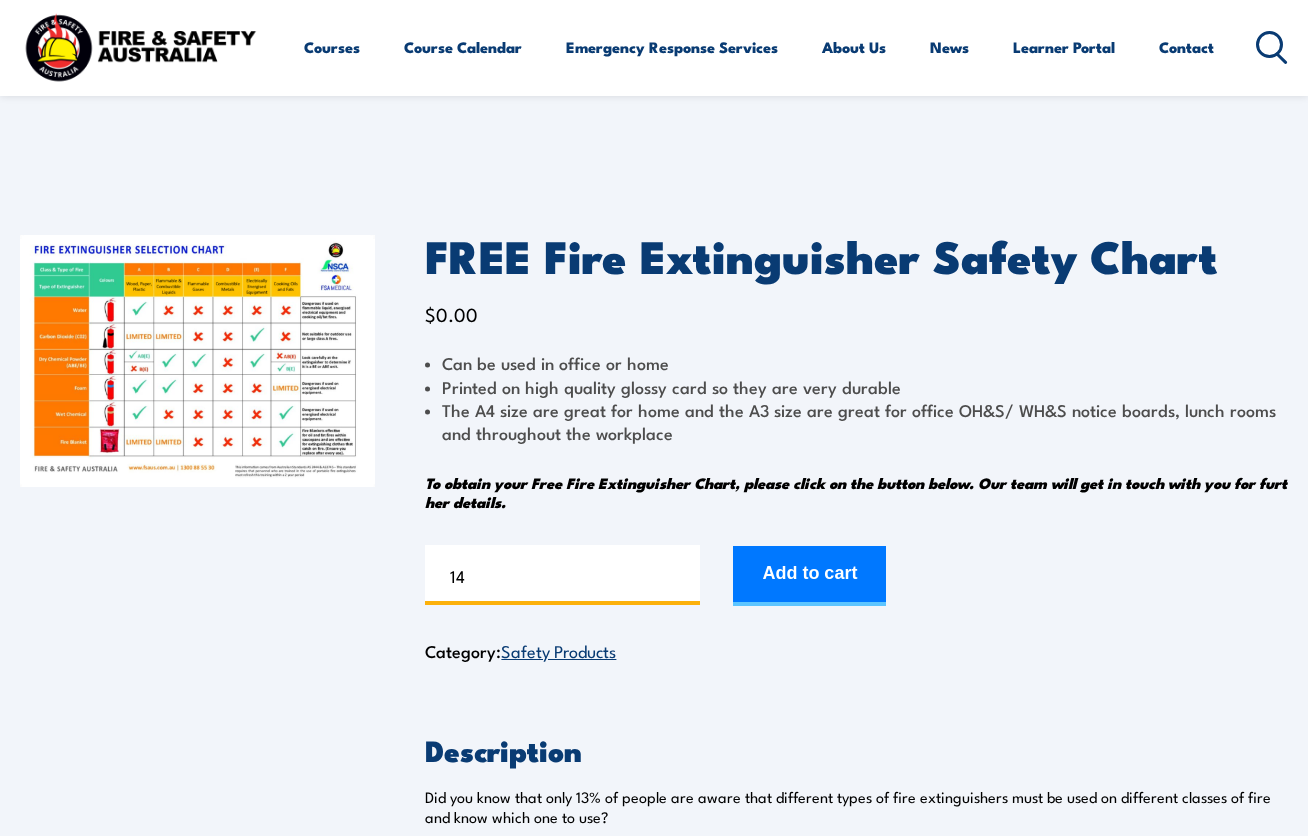 click on "14" at bounding box center [562, 575] 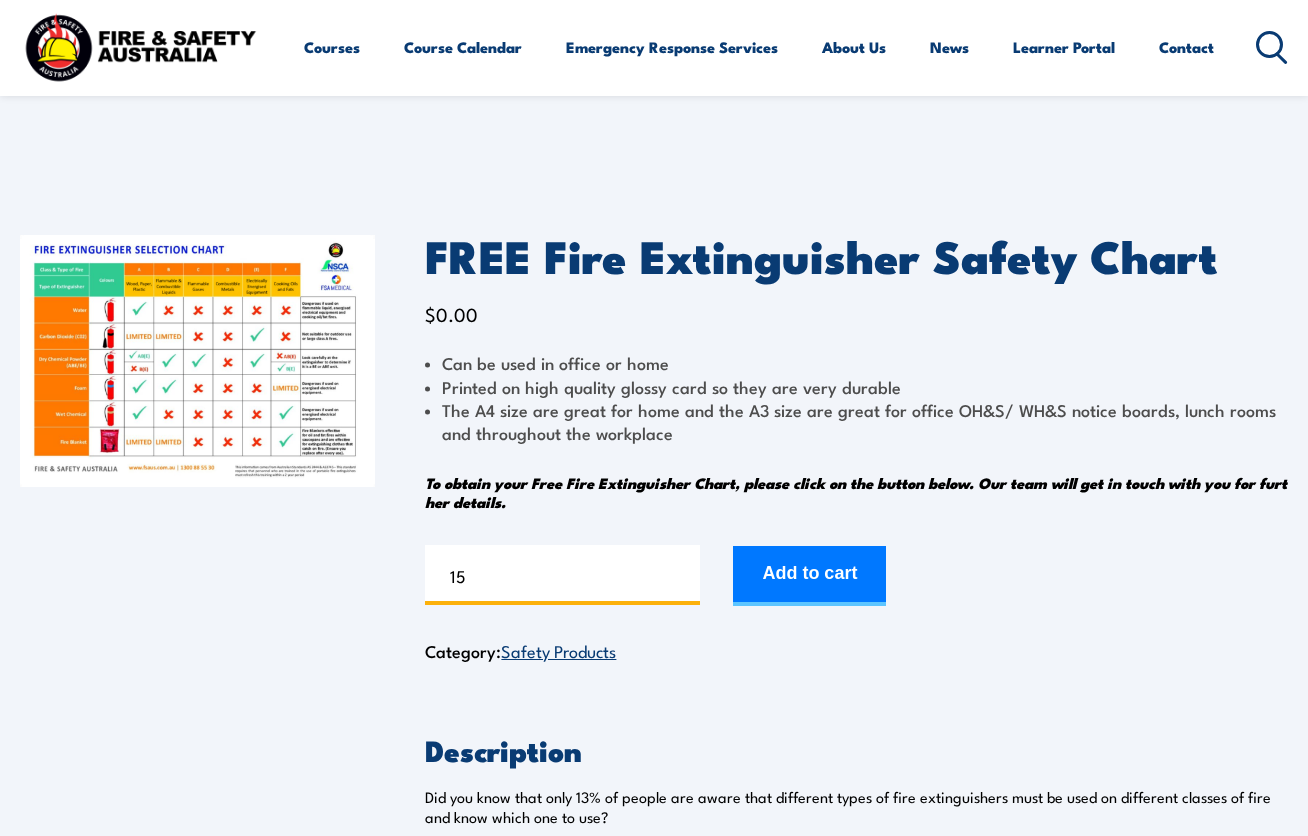 click on "15" at bounding box center [562, 575] 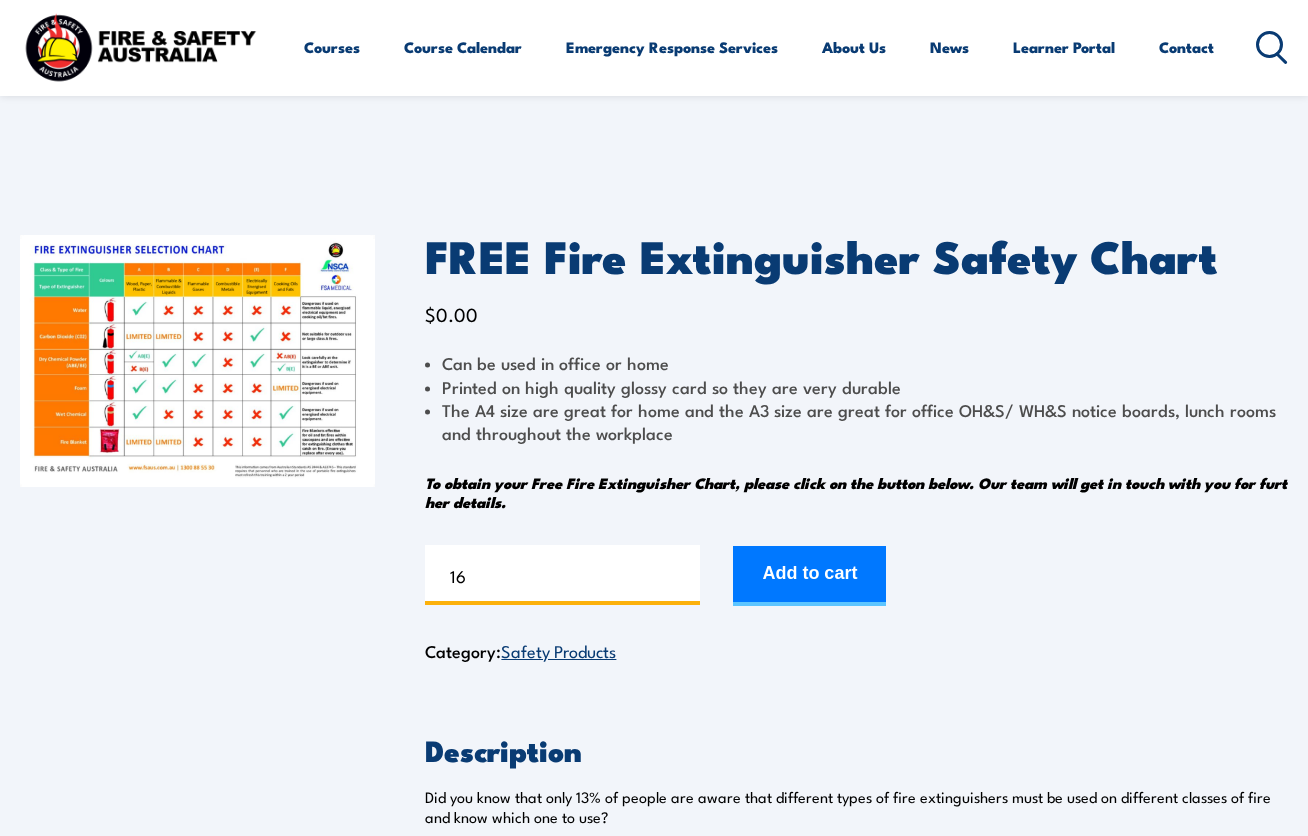 click on "16" at bounding box center (562, 575) 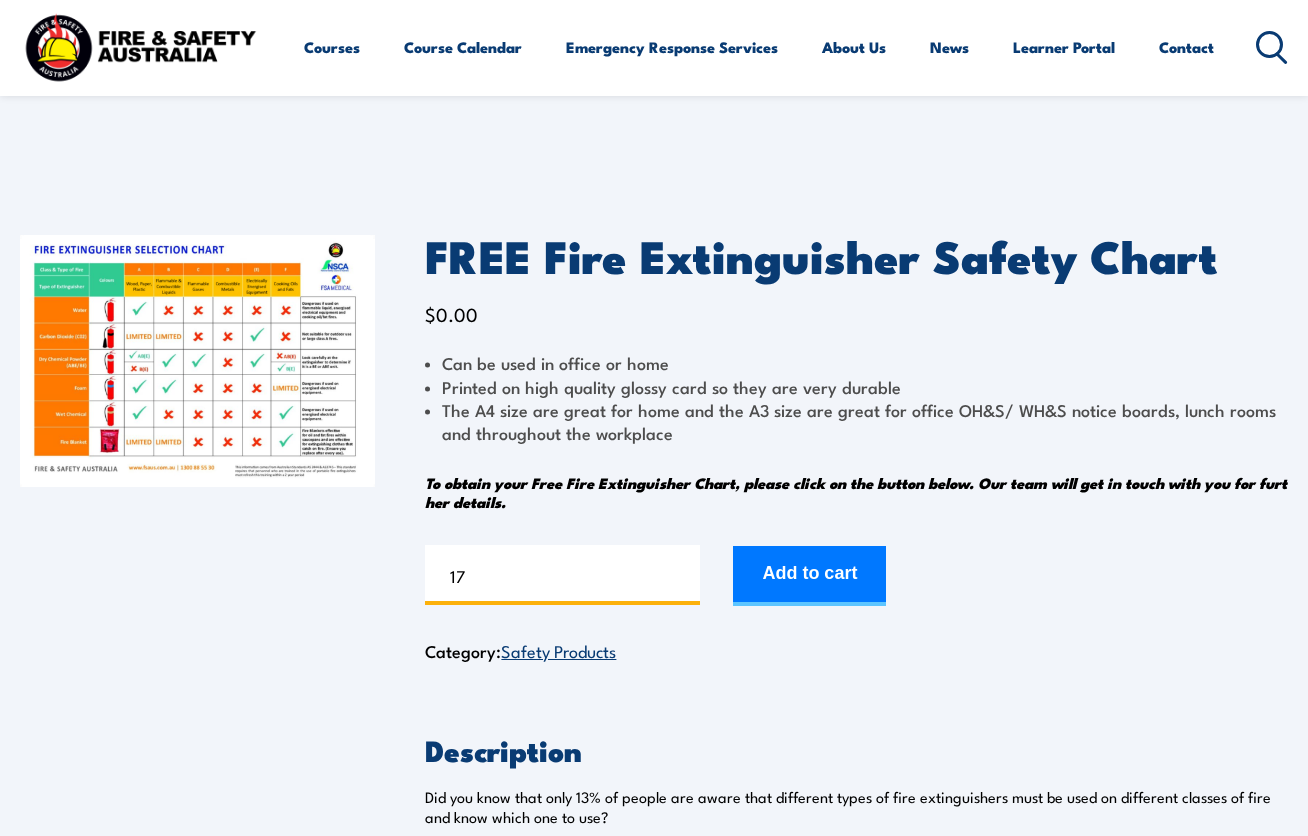 click on "17" at bounding box center [562, 575] 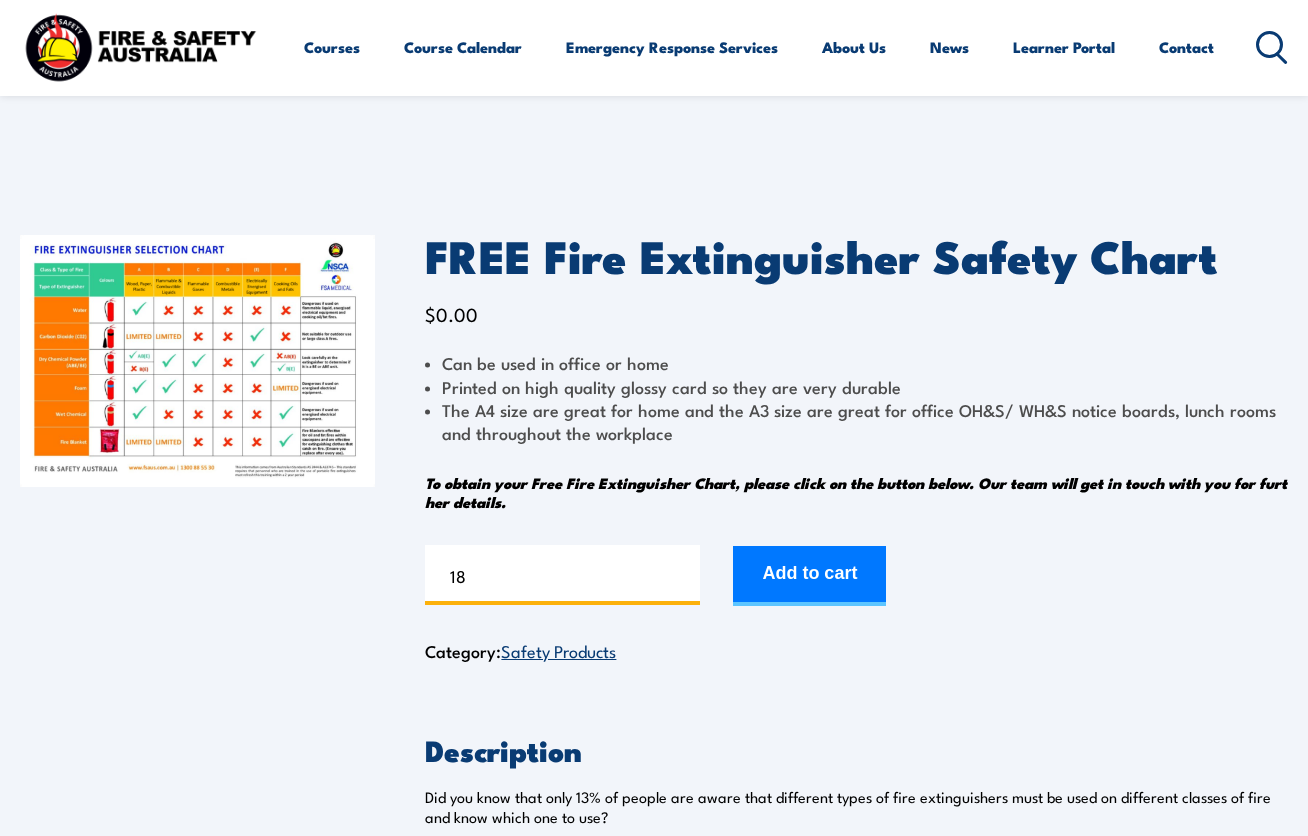 click on "18" at bounding box center [562, 575] 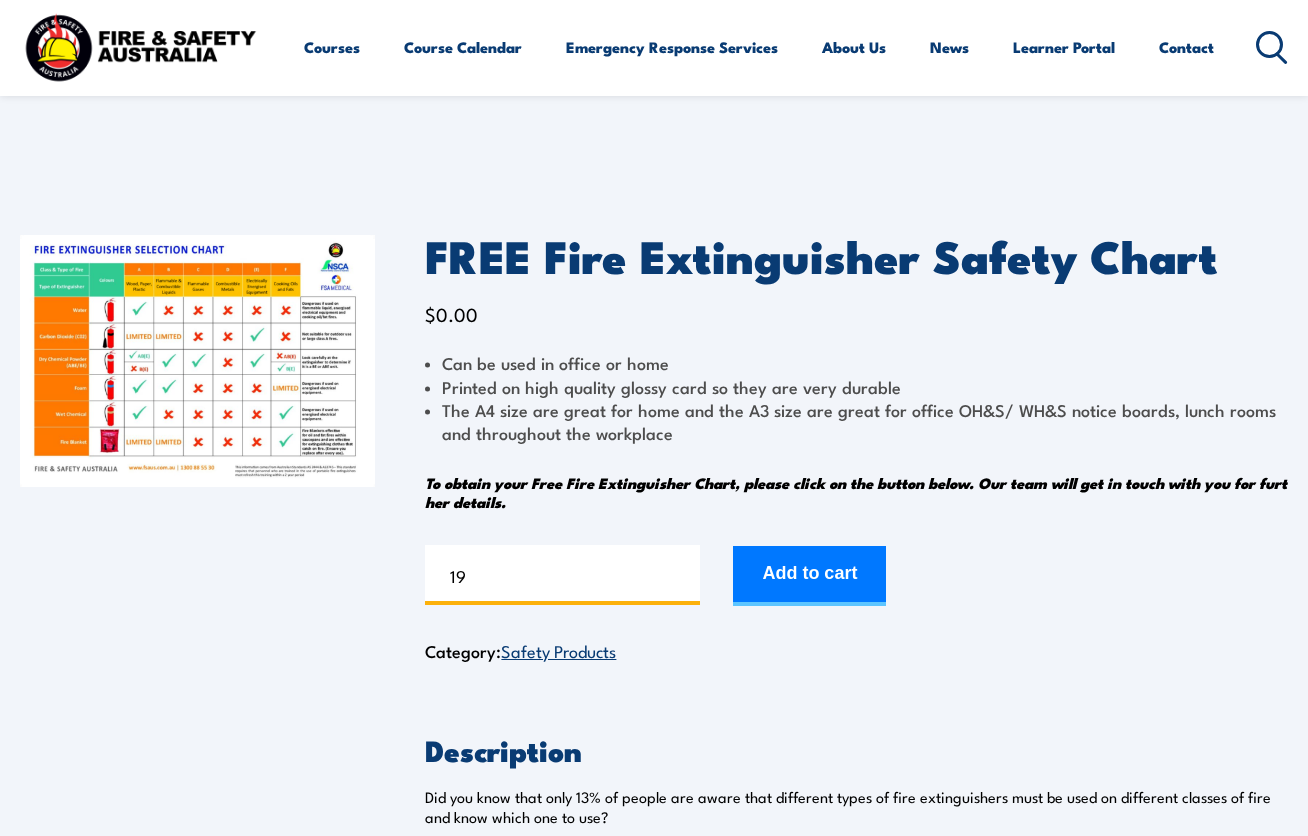 click on "19" at bounding box center [562, 575] 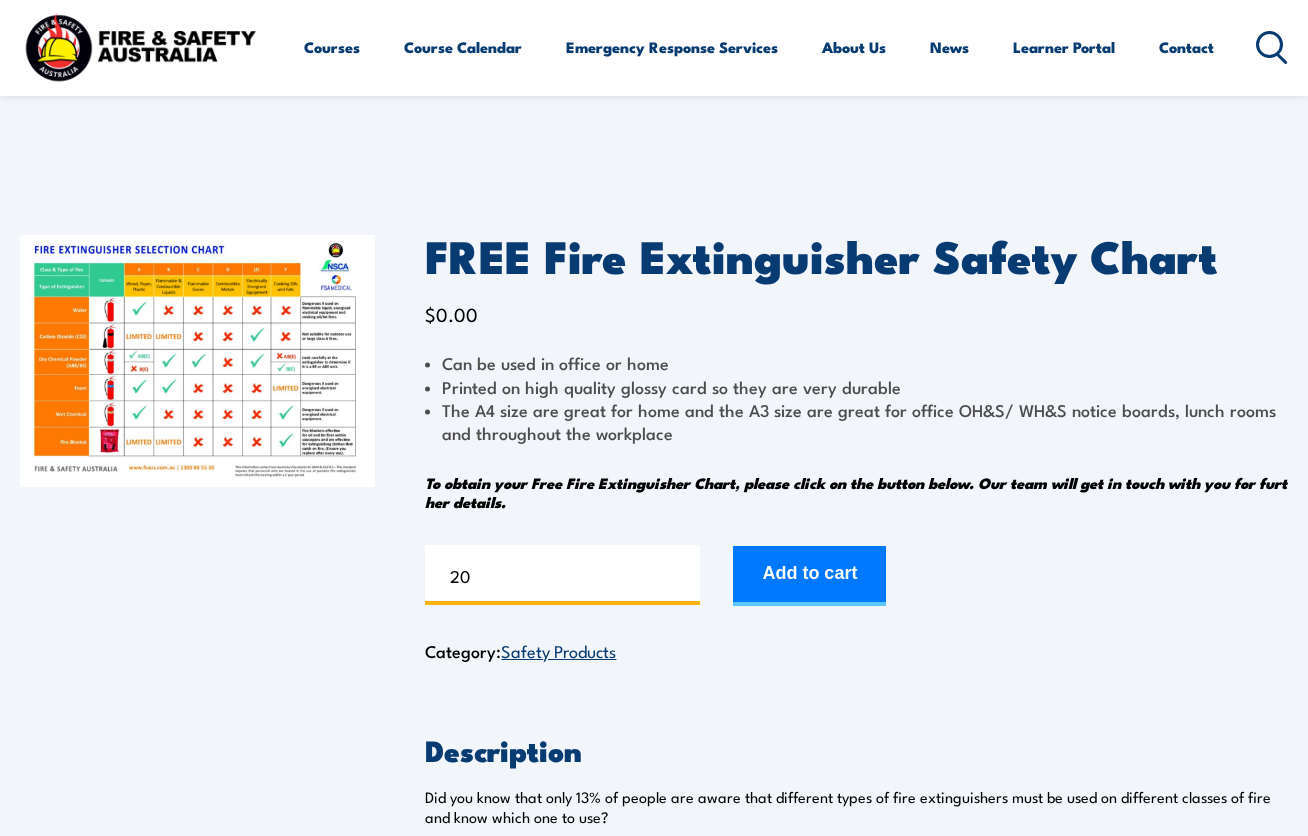 click on "20" at bounding box center (562, 575) 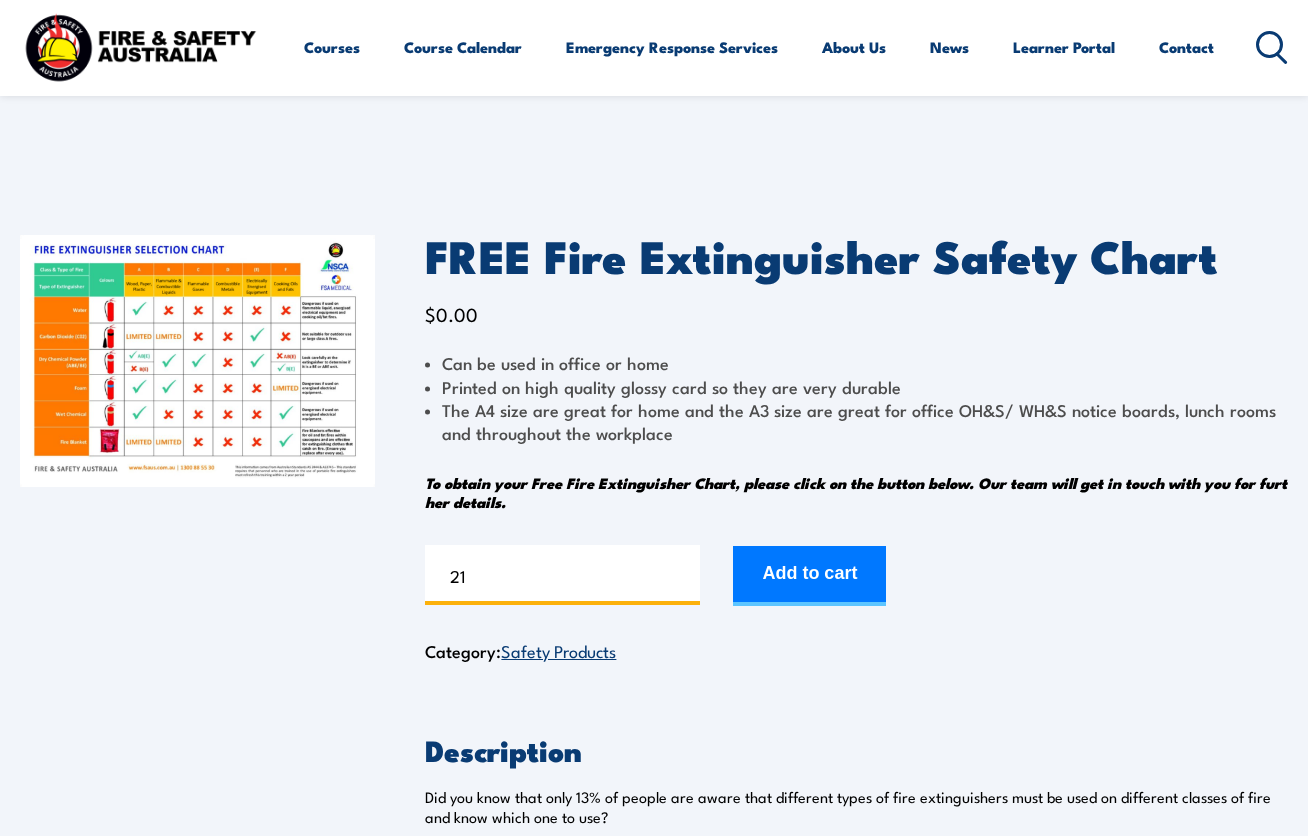 click on "21" at bounding box center (562, 575) 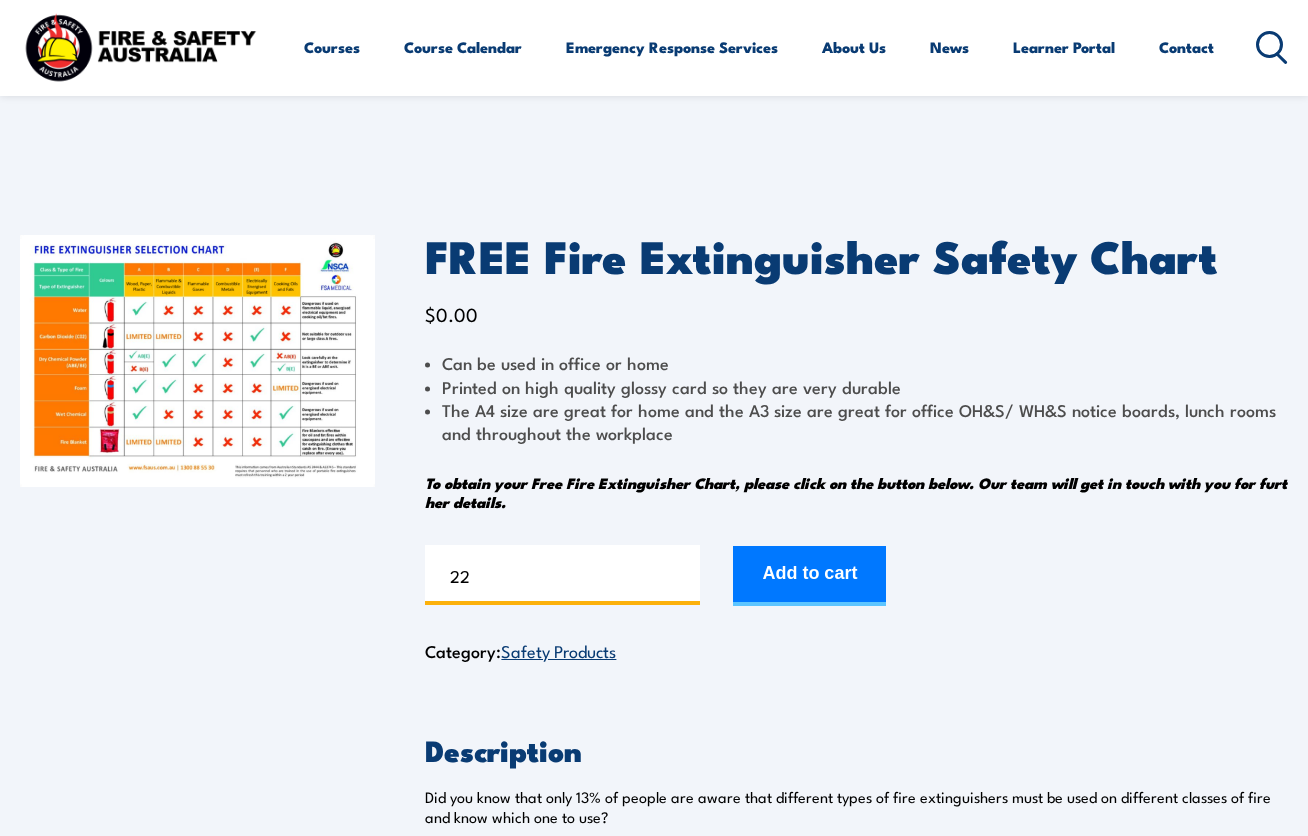 click on "22" at bounding box center (562, 575) 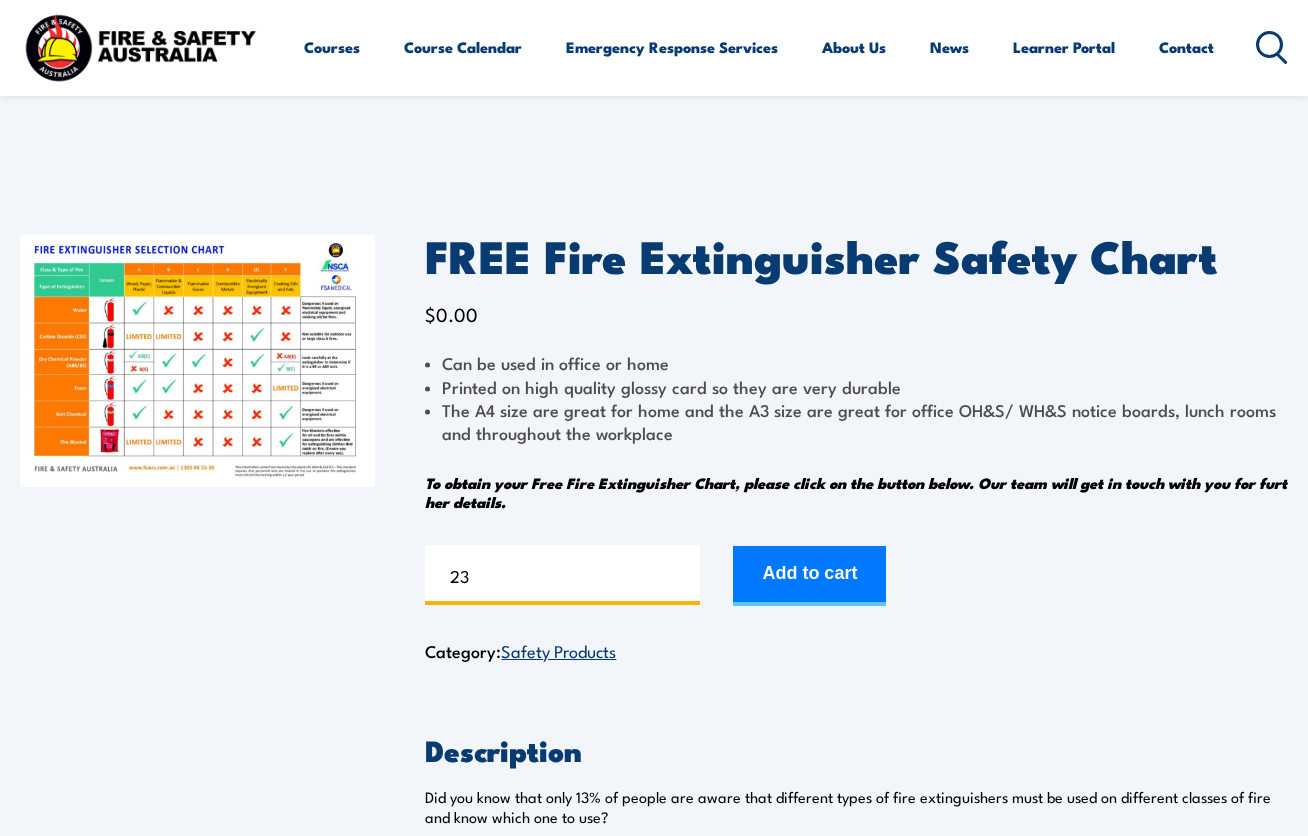 click on "23" at bounding box center (562, 575) 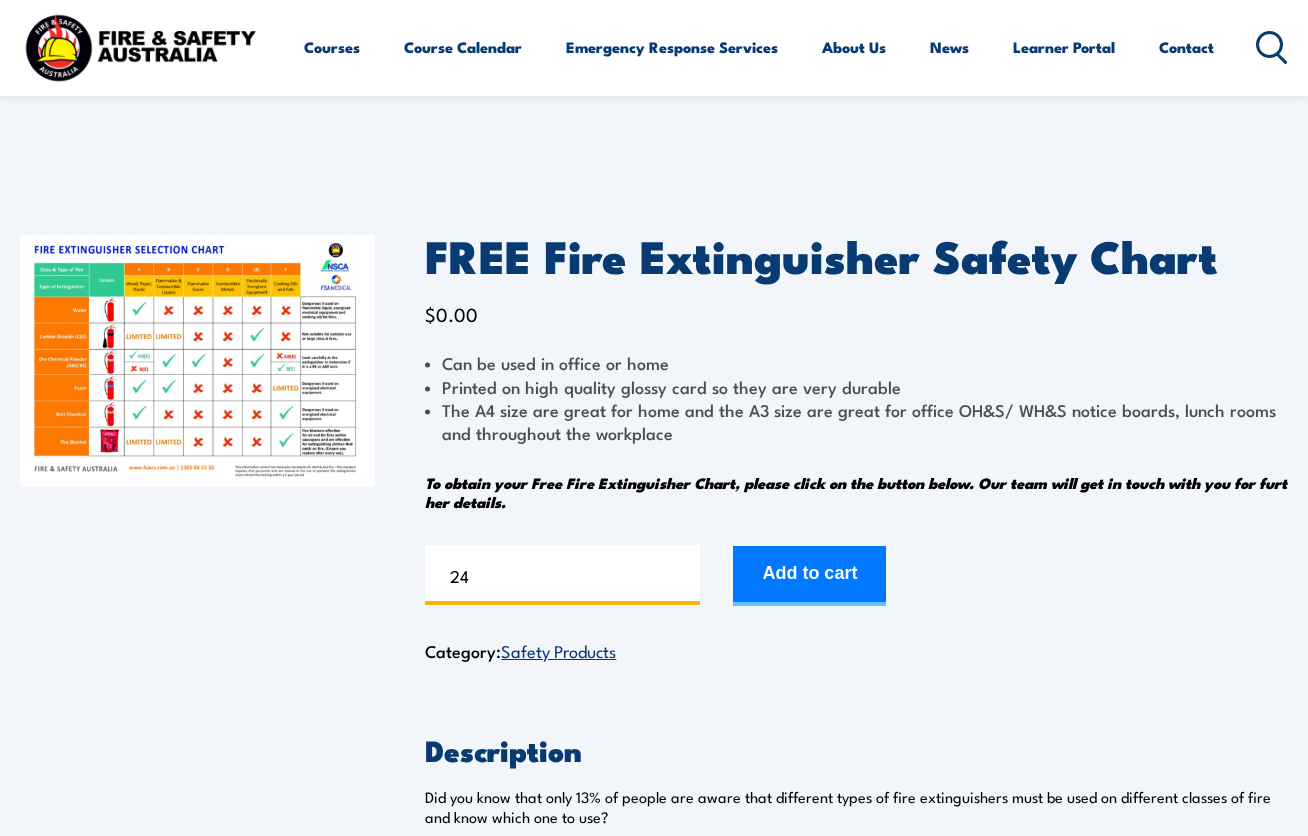 click on "24" at bounding box center (562, 575) 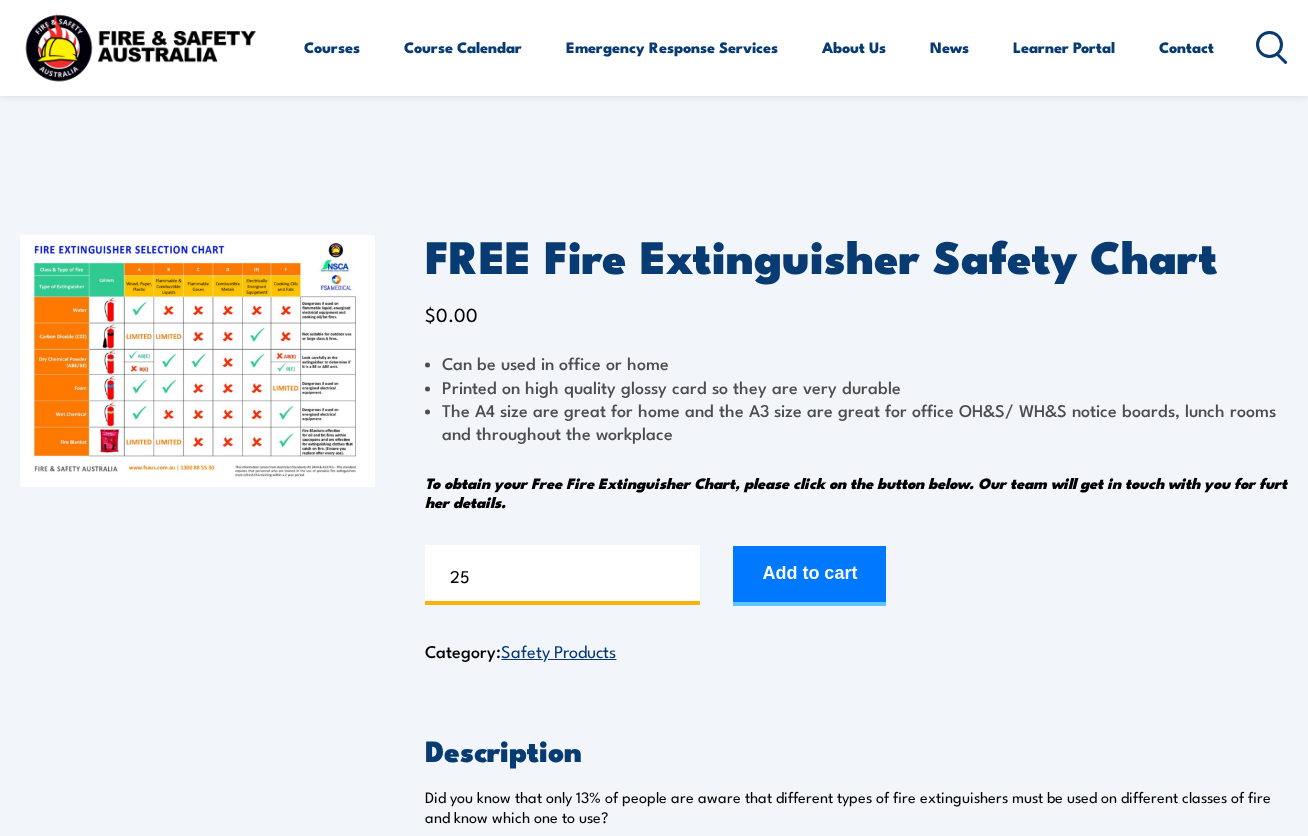 click on "25" at bounding box center (562, 575) 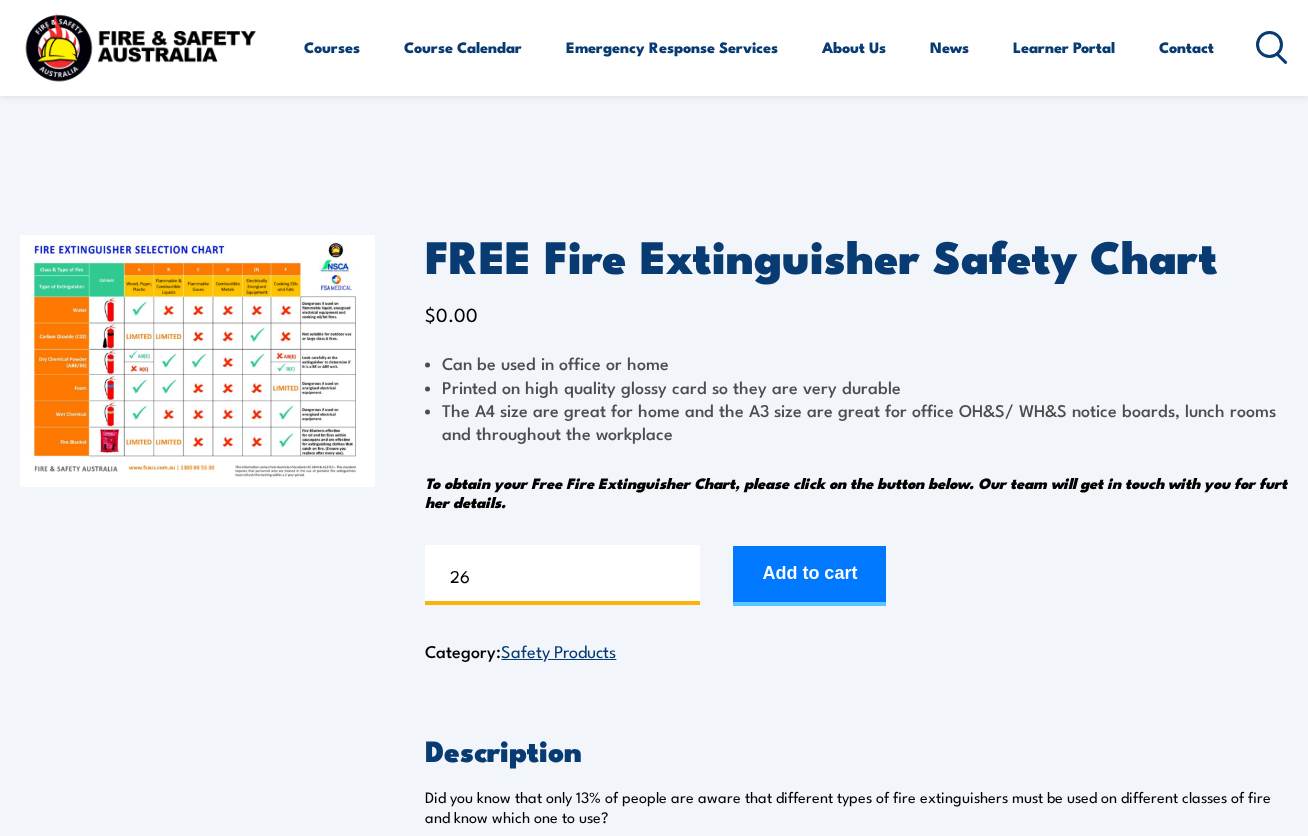click on "26" at bounding box center [562, 575] 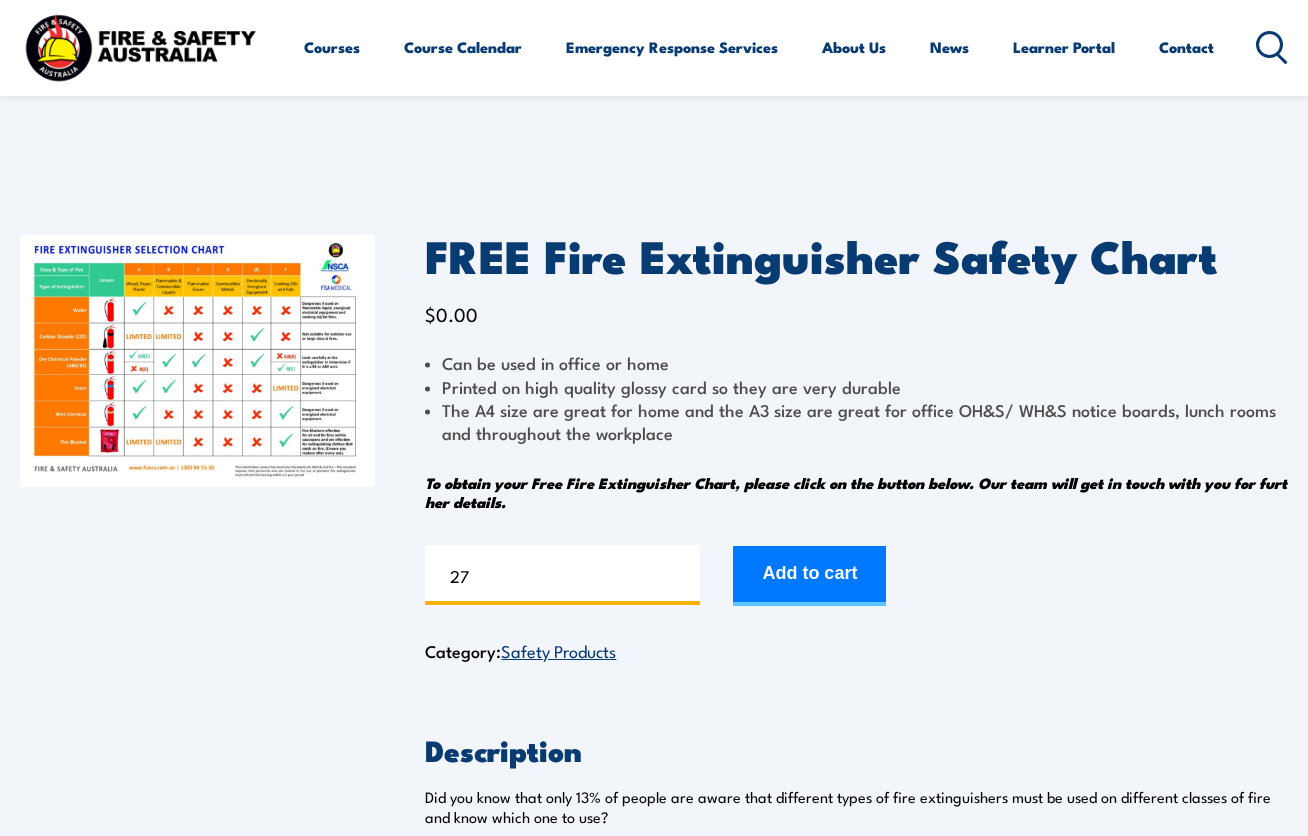 click on "27" at bounding box center (562, 575) 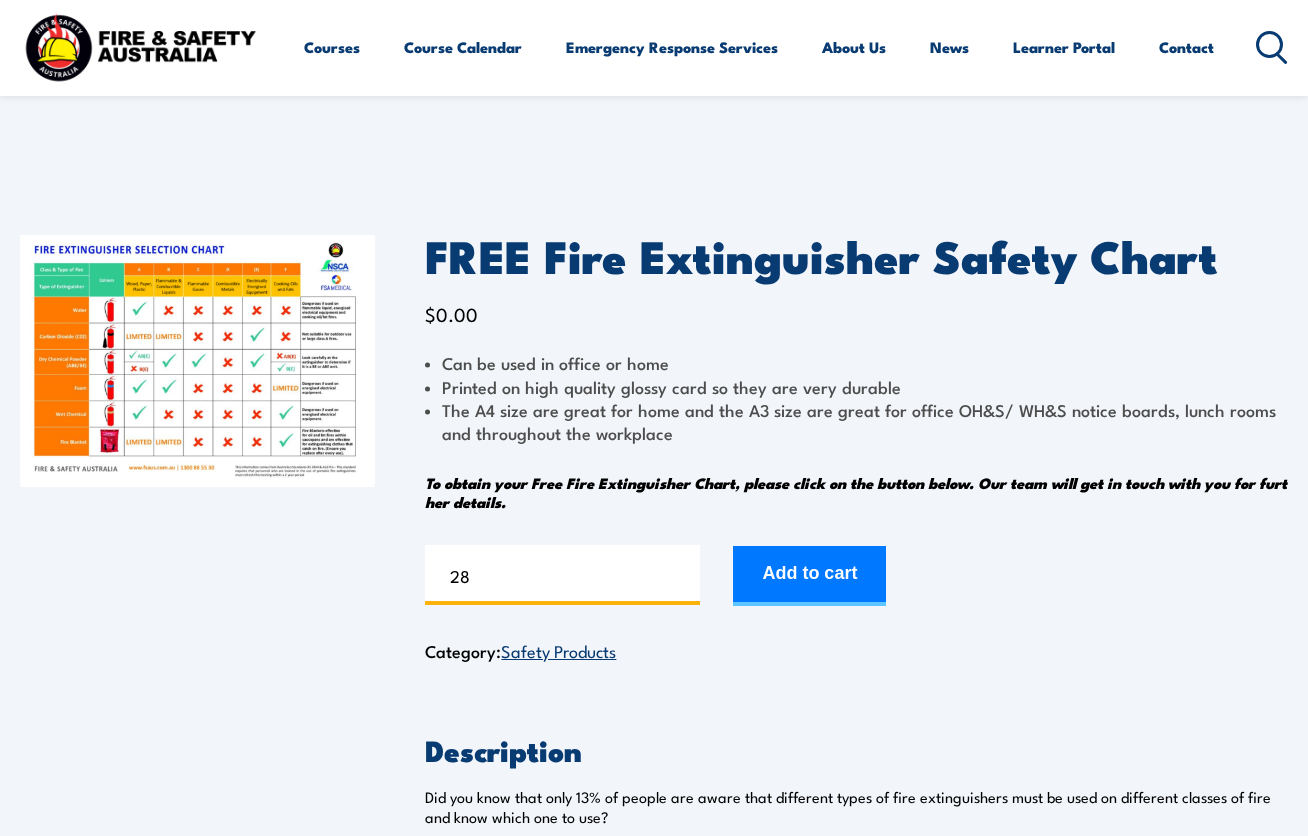 click on "28" at bounding box center (562, 575) 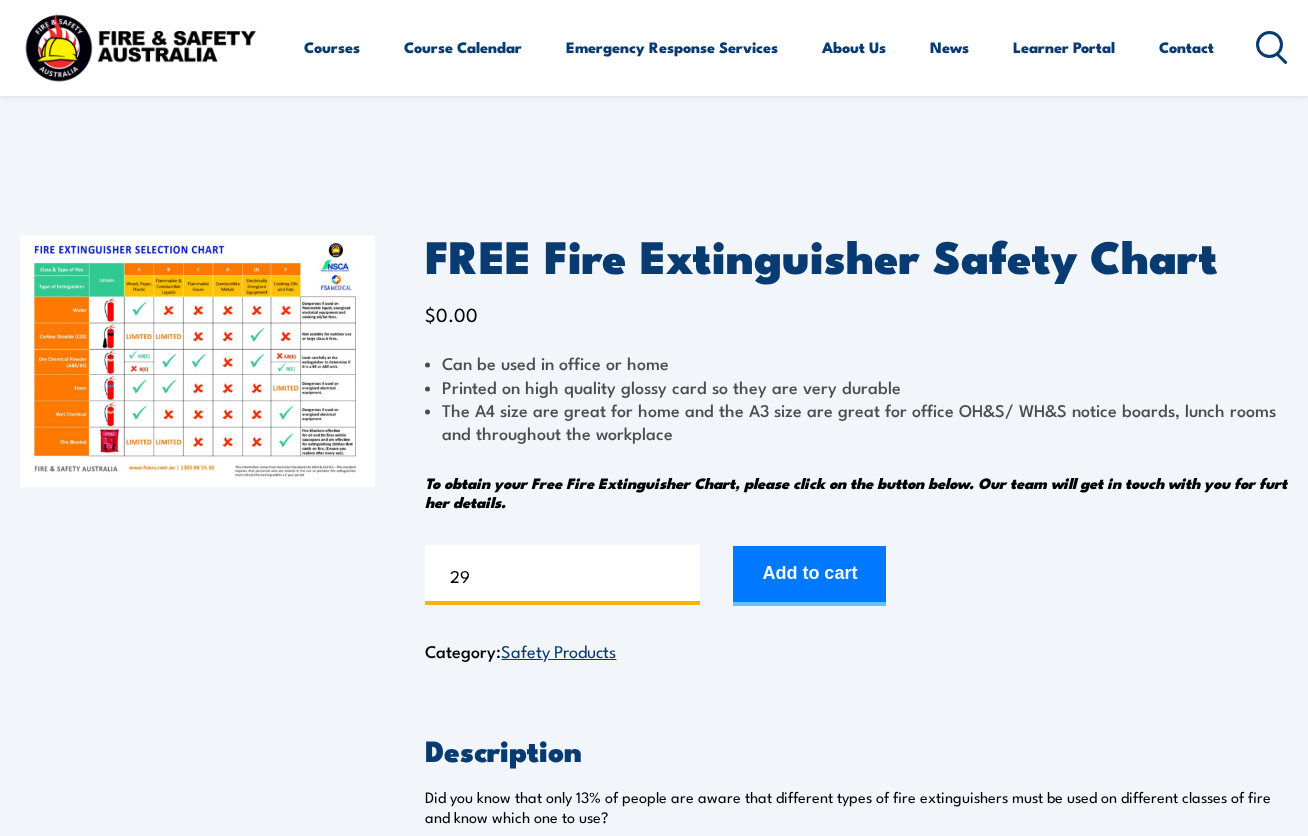 click on "29" at bounding box center [562, 575] 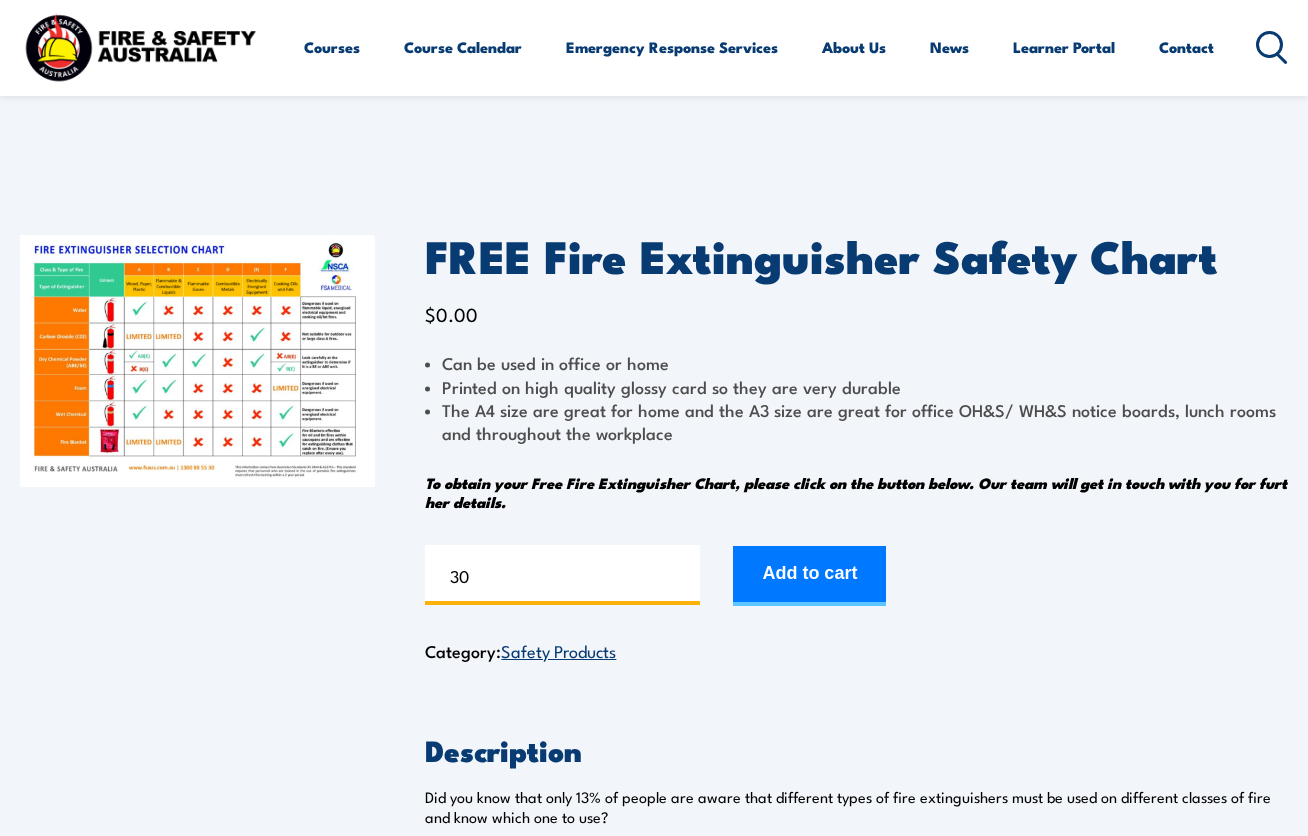 type on "30" 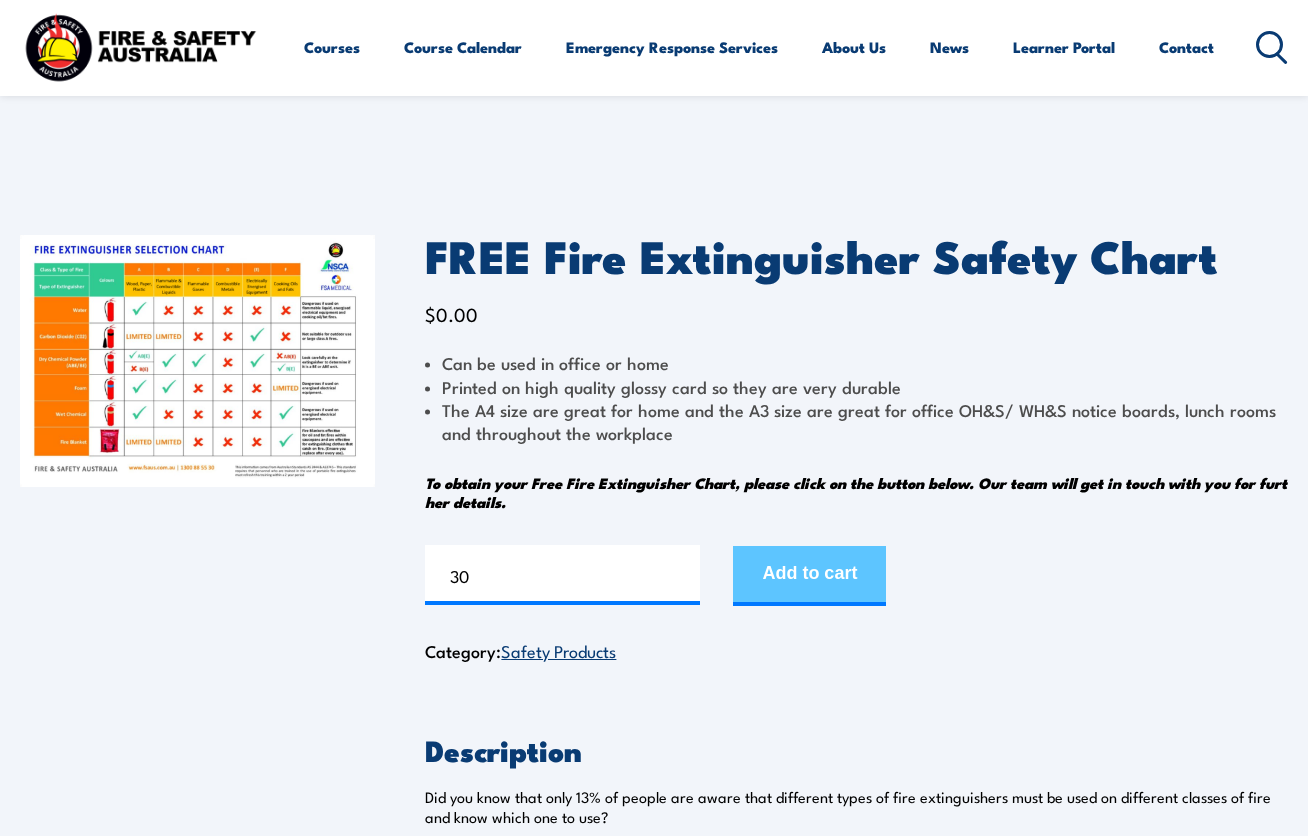 click on "Add to cart" at bounding box center (809, 576) 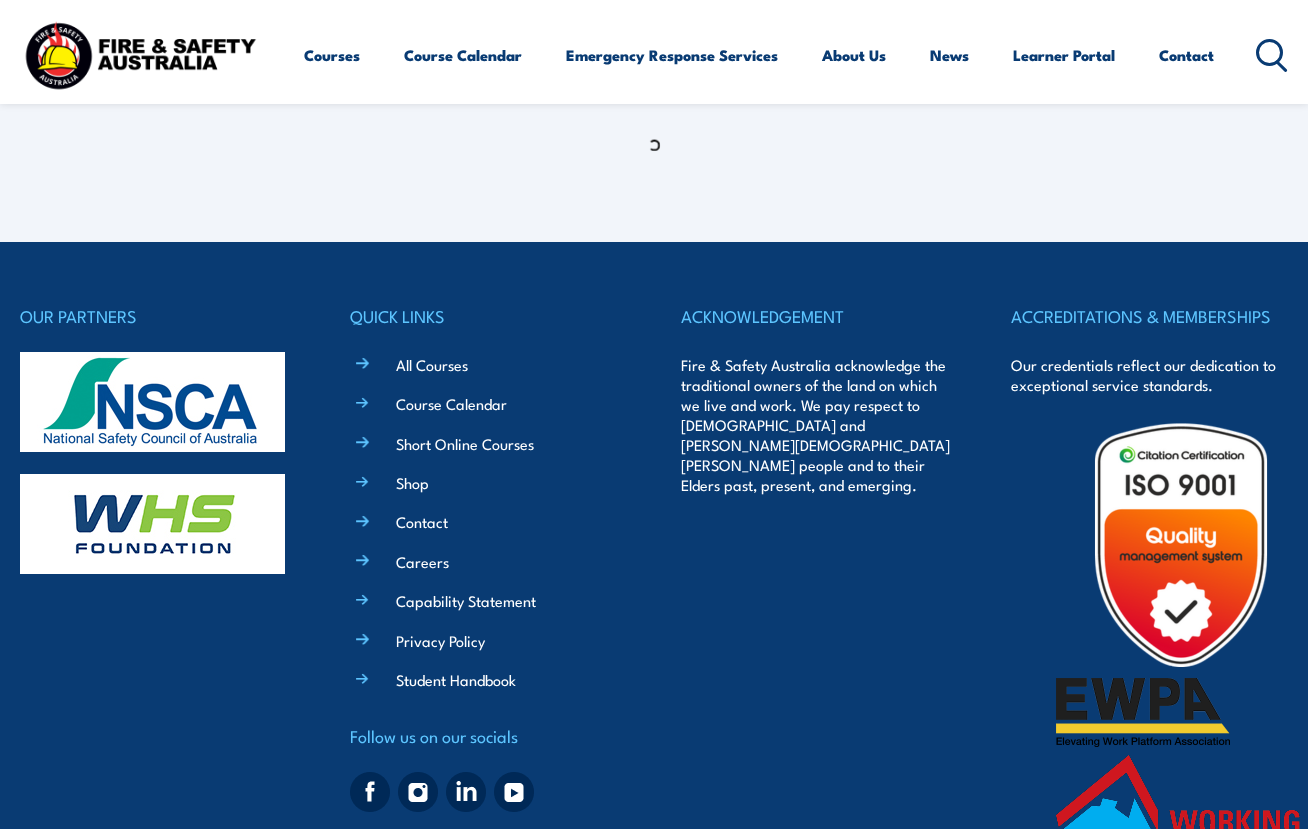 scroll, scrollTop: 0, scrollLeft: 0, axis: both 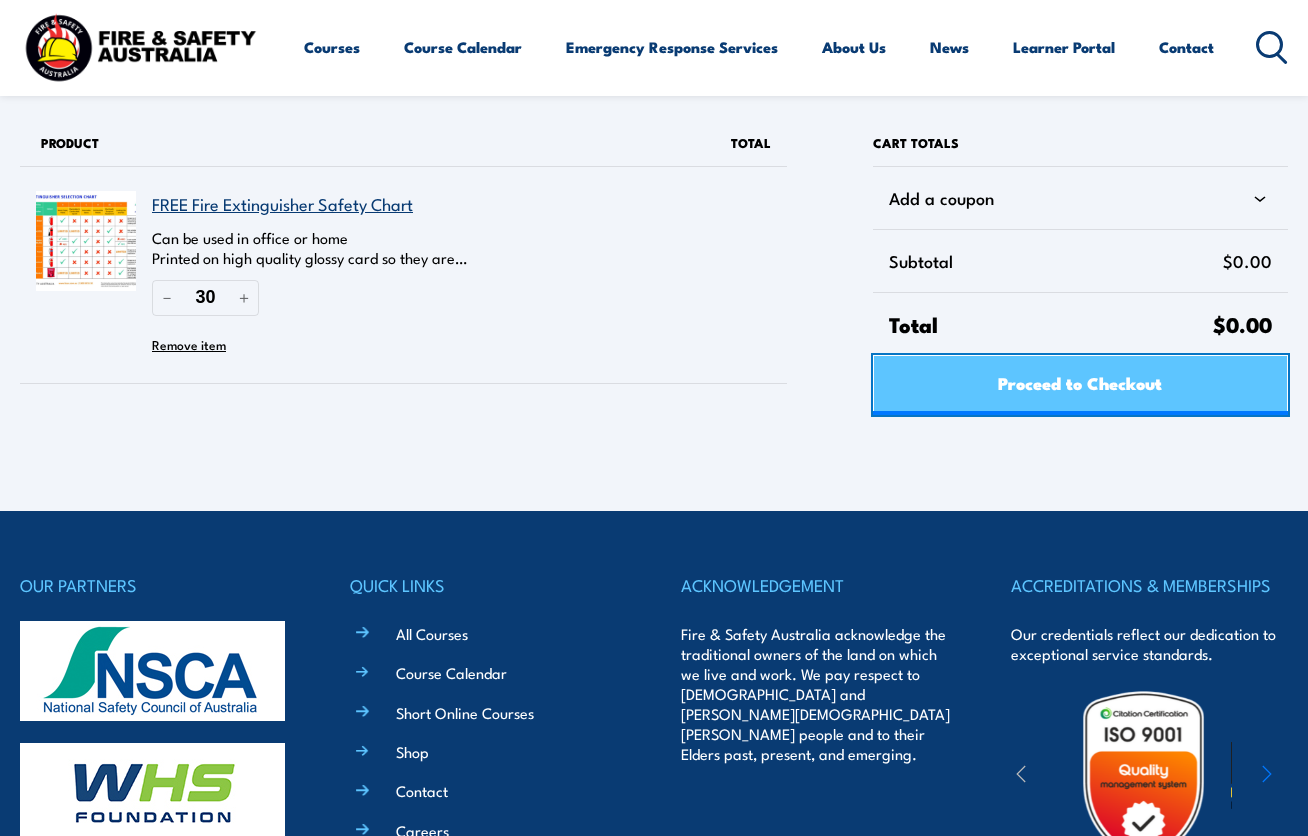 click on "Proceed to Checkout" at bounding box center (1080, 382) 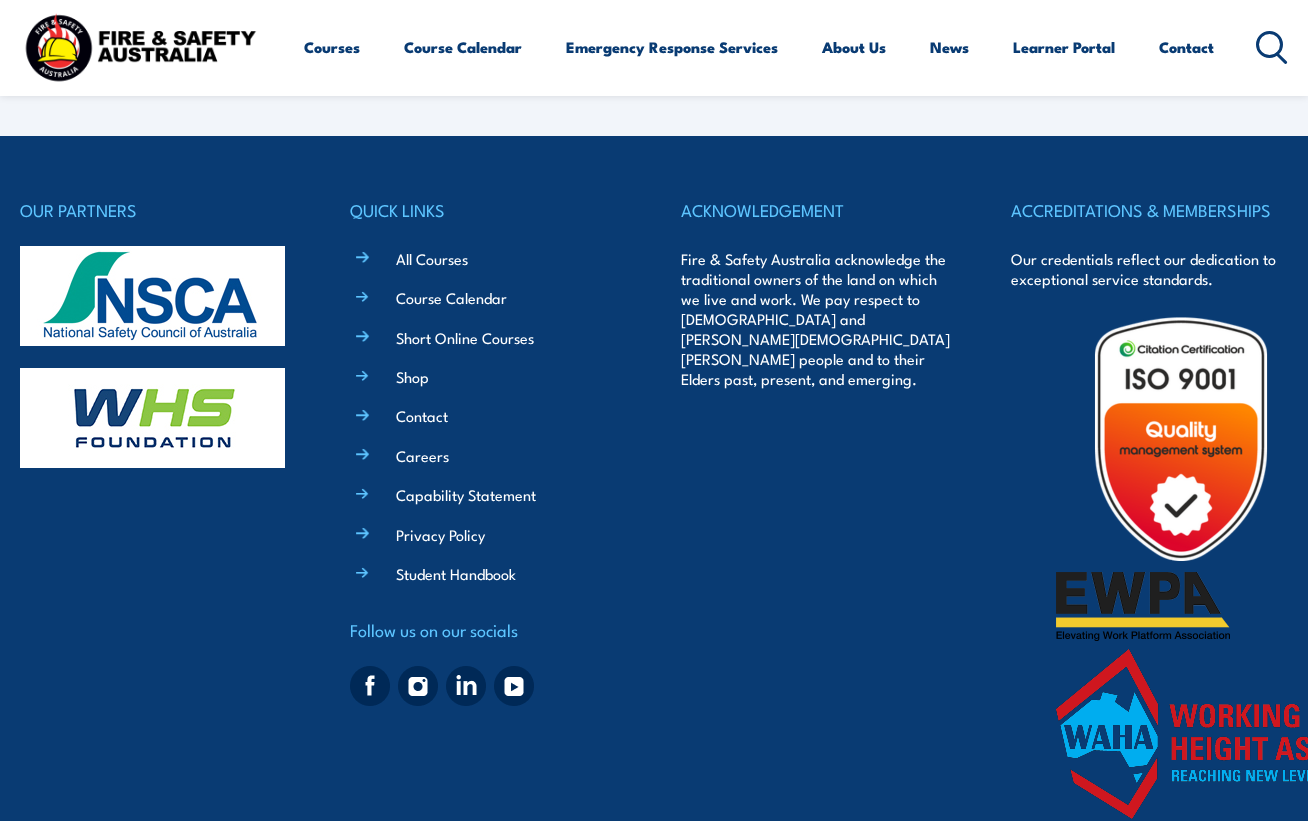 scroll, scrollTop: 0, scrollLeft: 0, axis: both 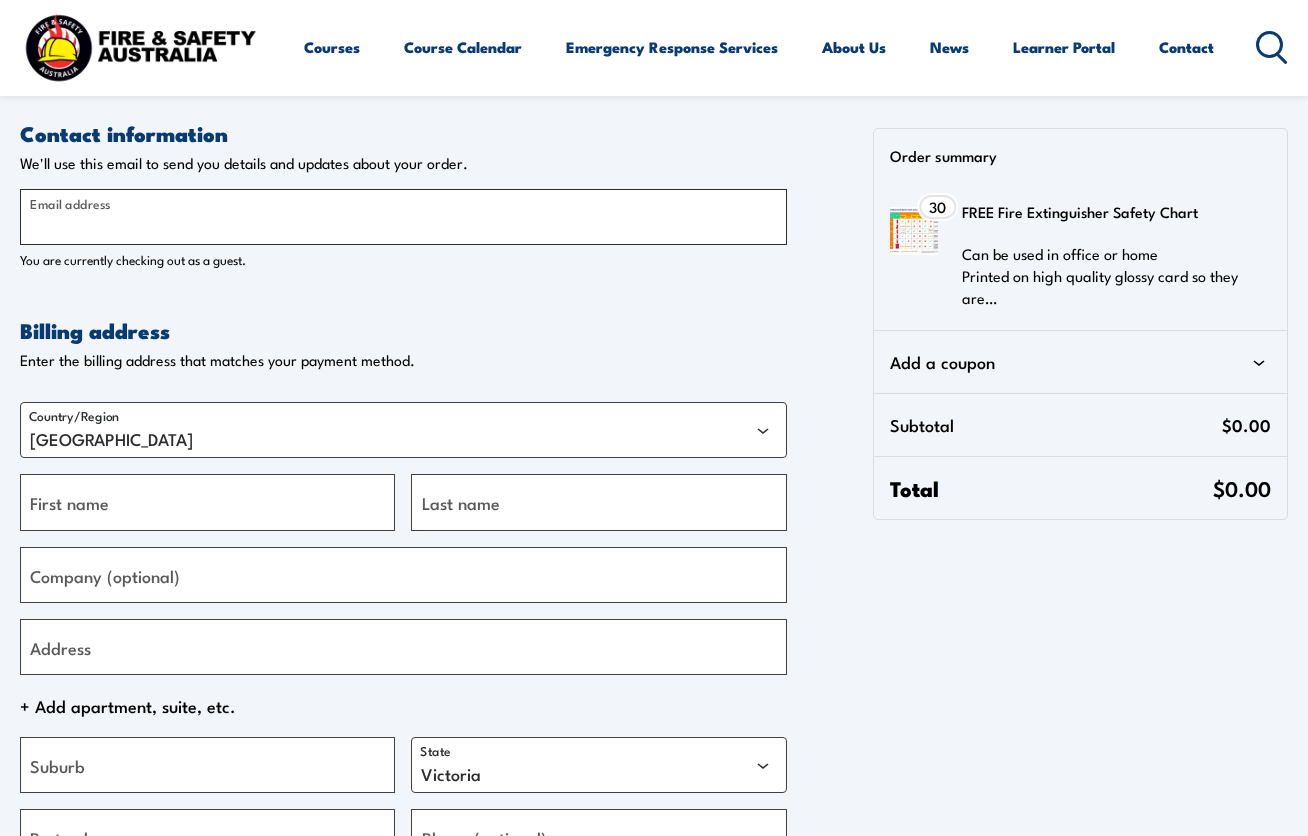 click on "Email address" at bounding box center [403, 217] 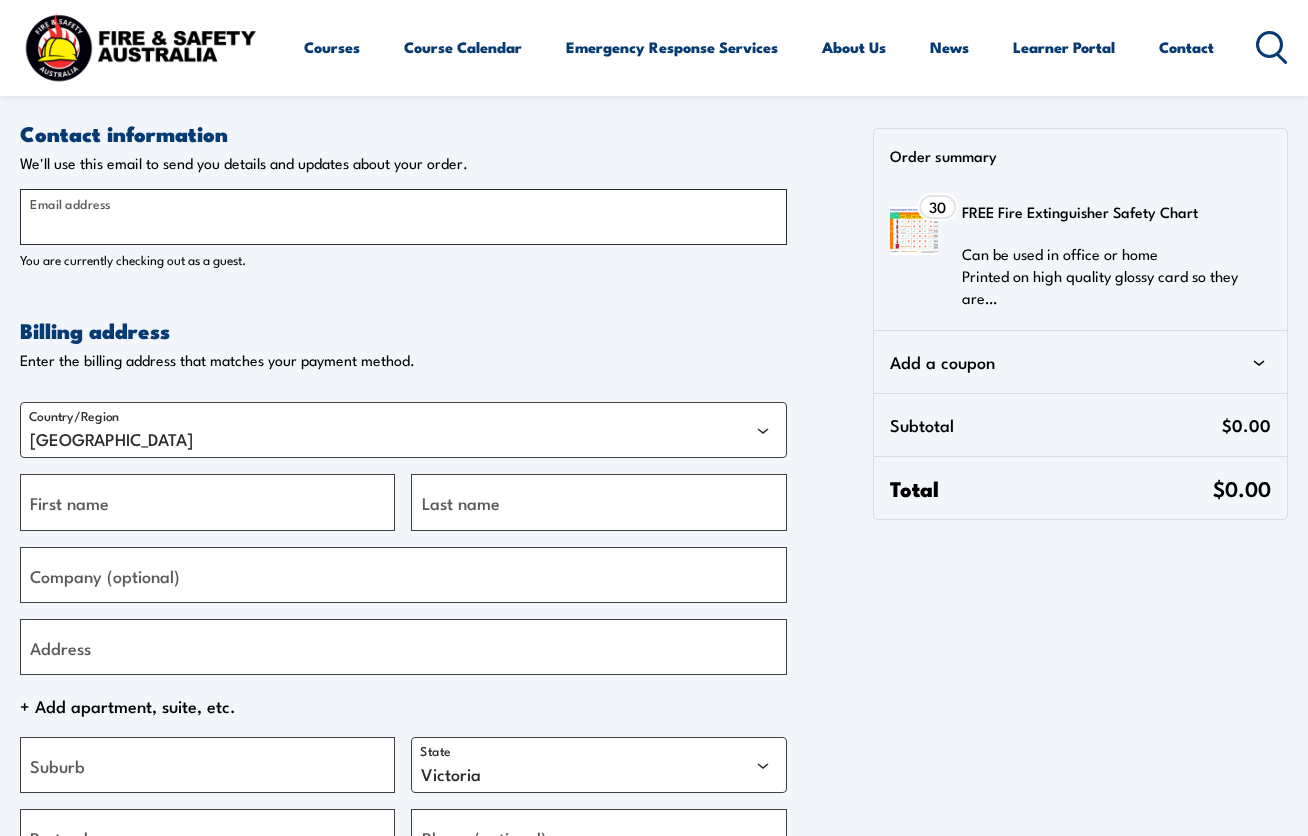 type on "kevin.thomson@wunan.org.au" 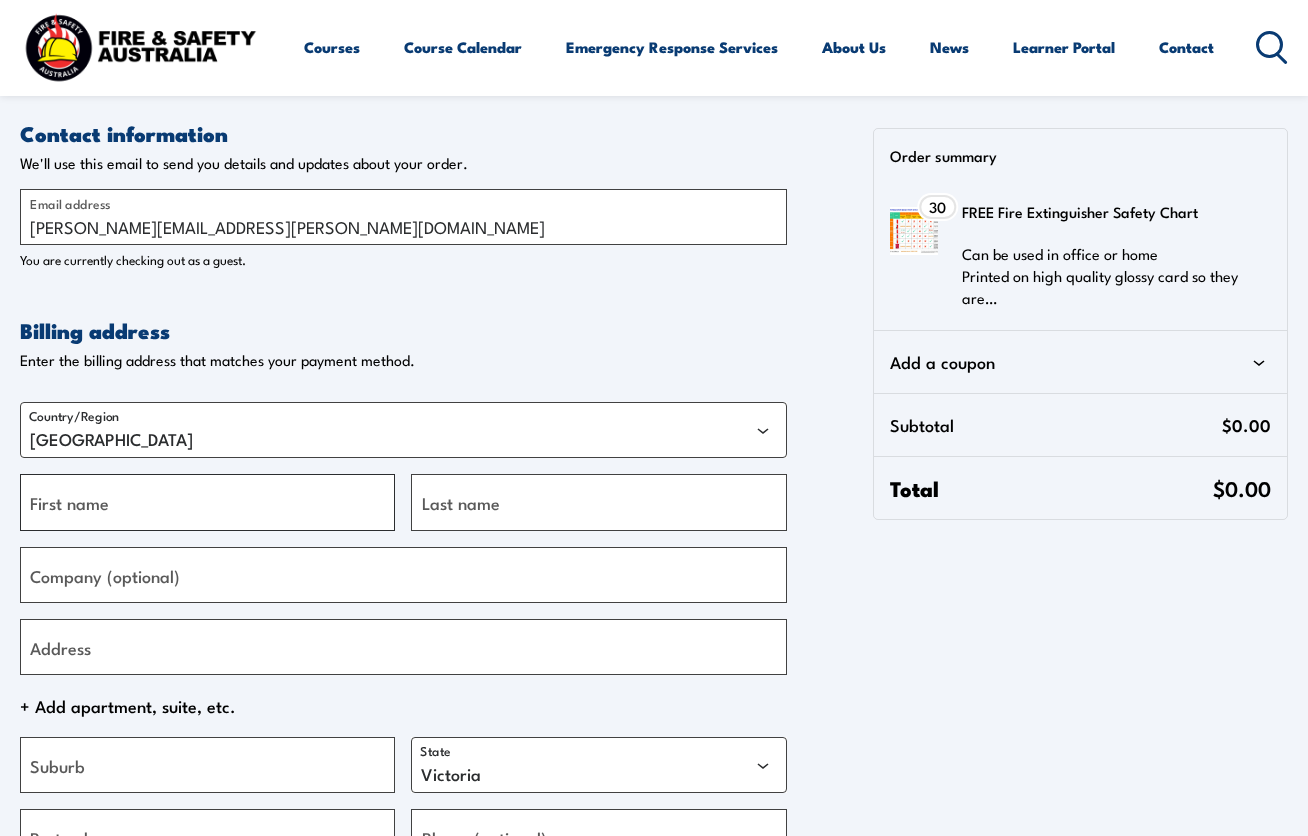 type on "Kevin" 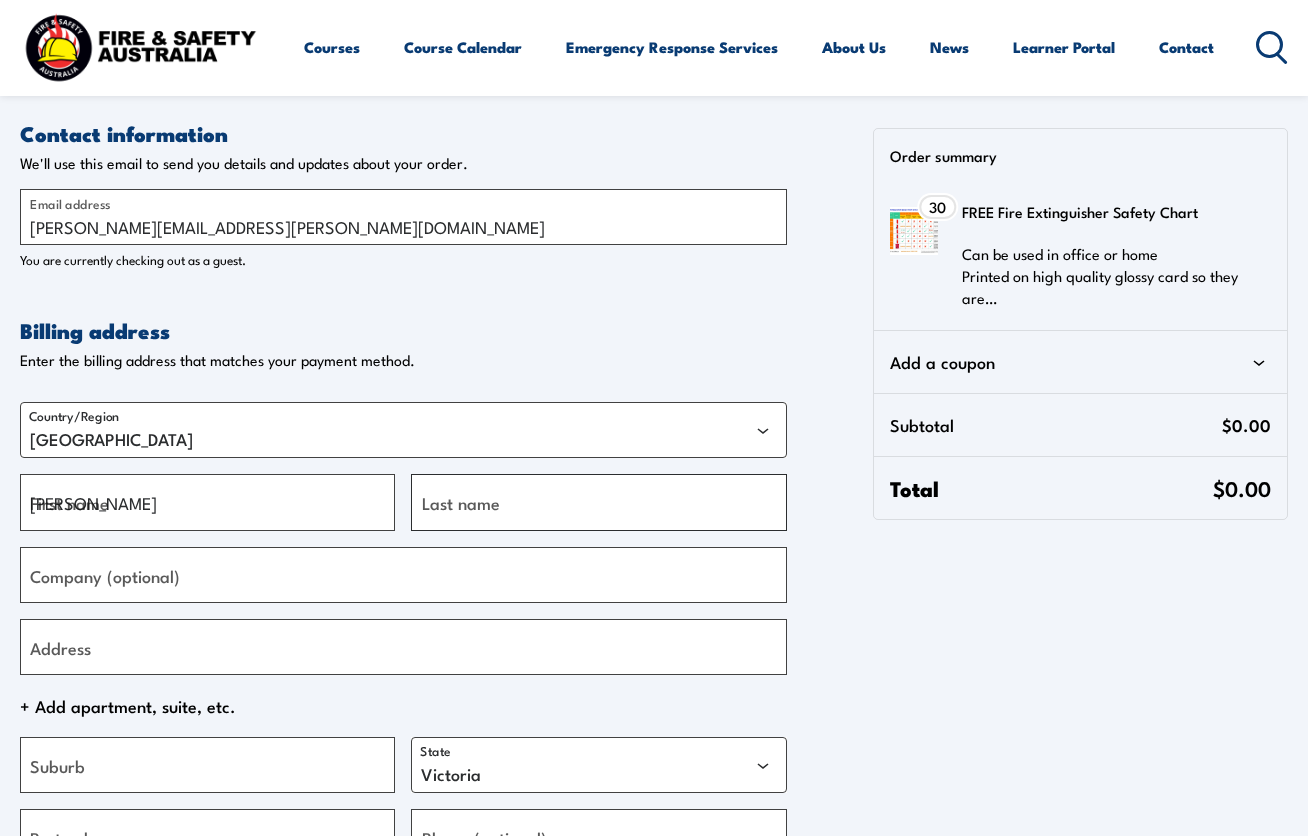 type on "Thomson" 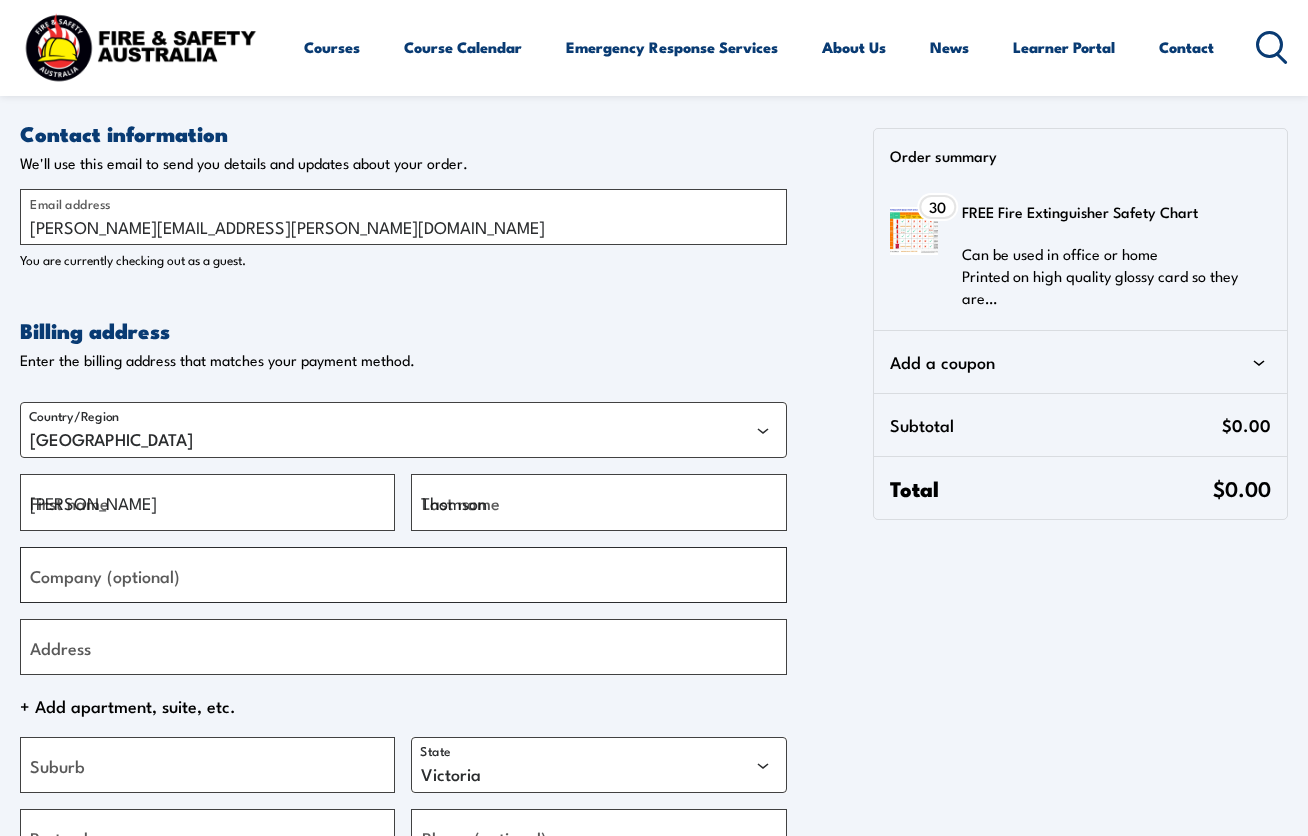 type on "Wunan Foundation" 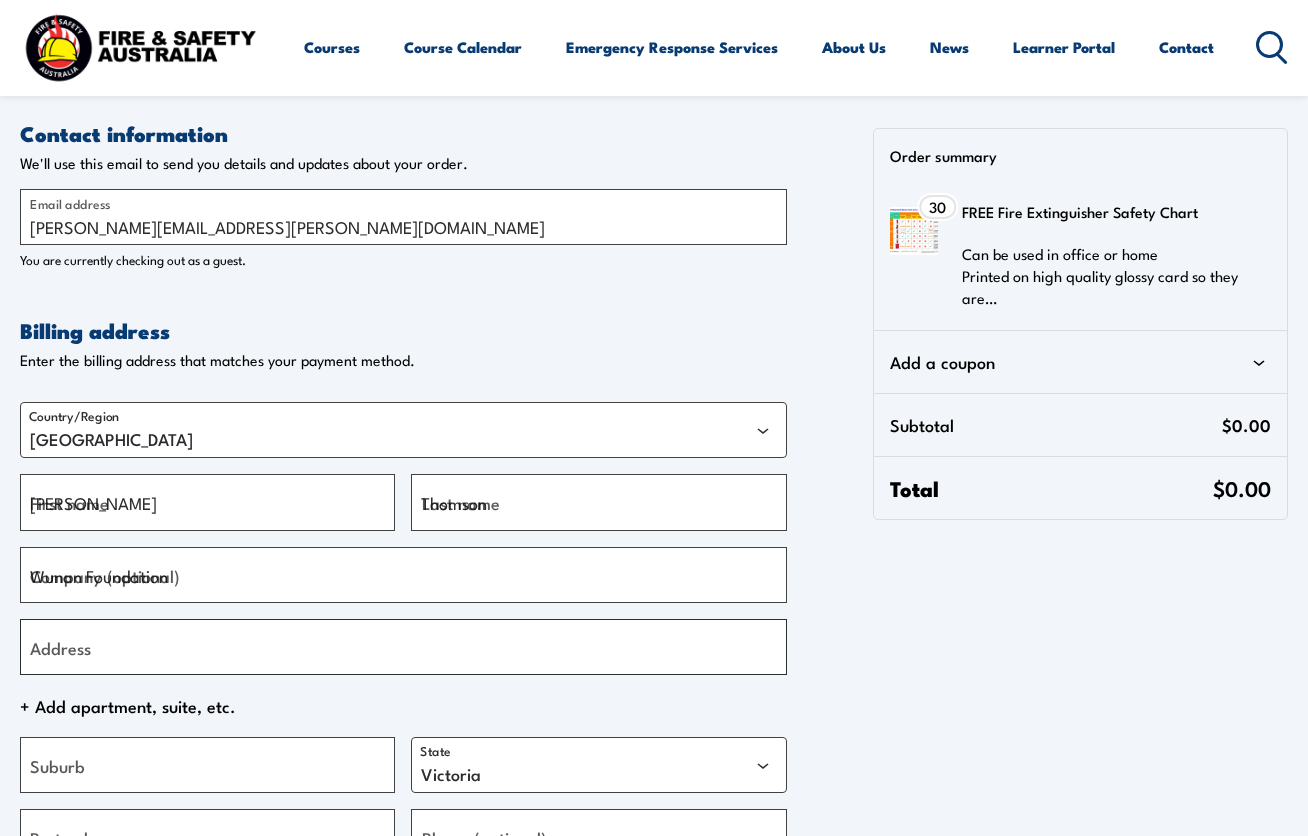 type on "9 Lovegrass Way" 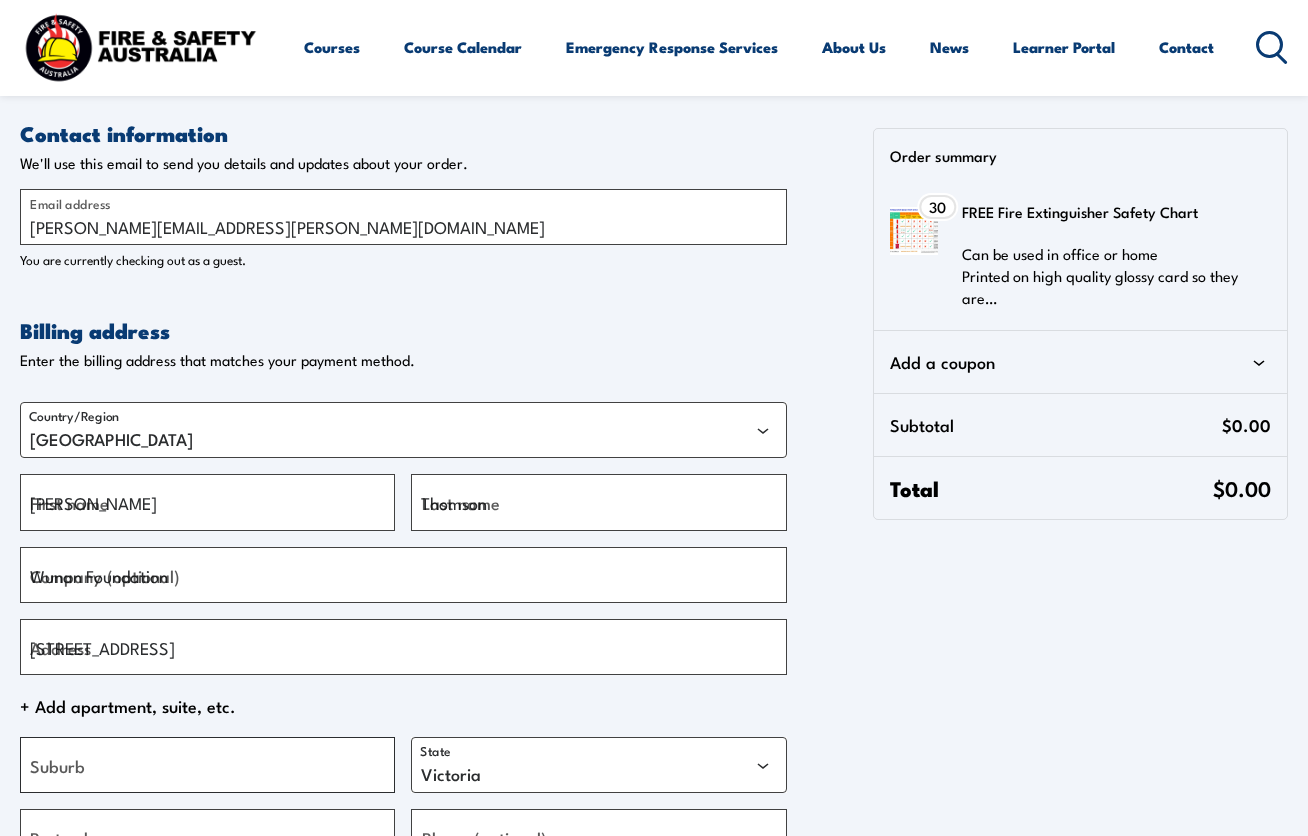 type on "Kununurra" 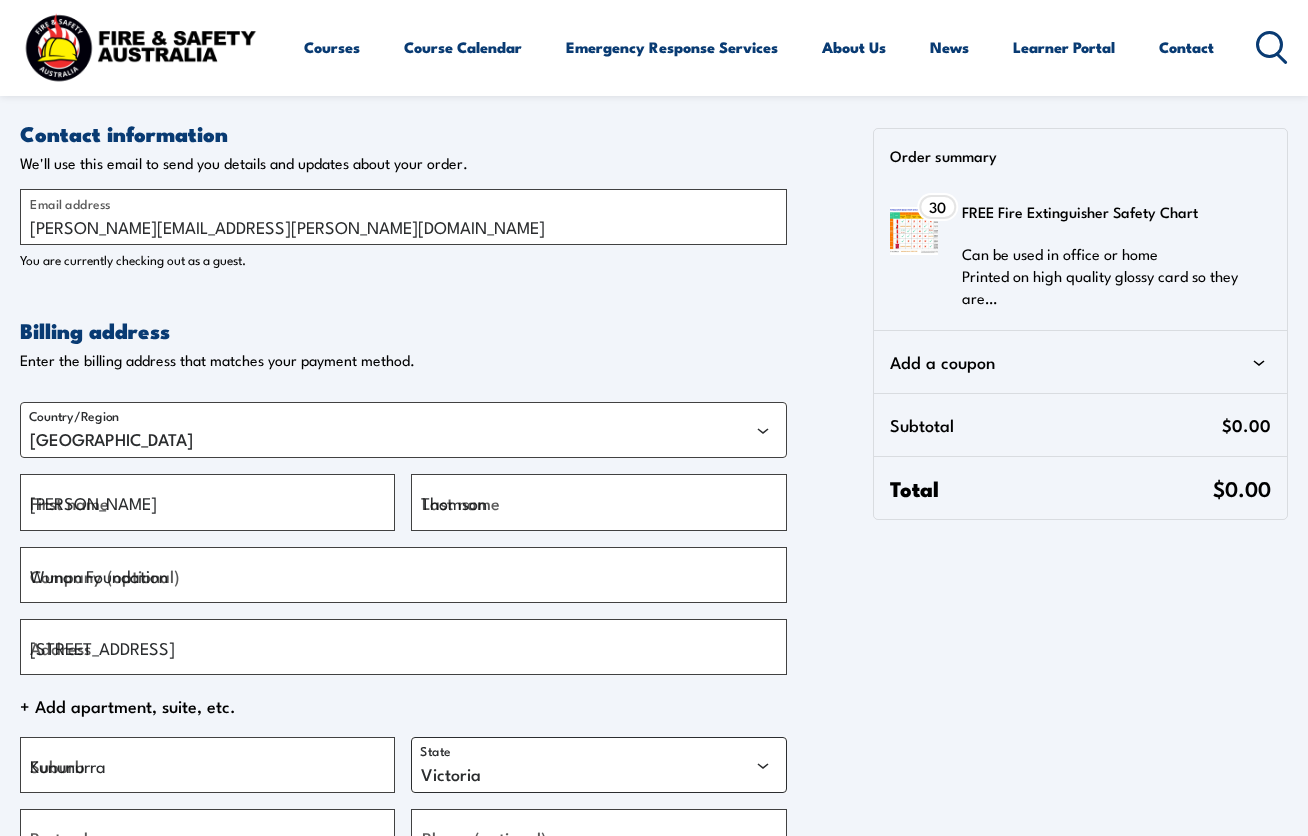select on "WA" 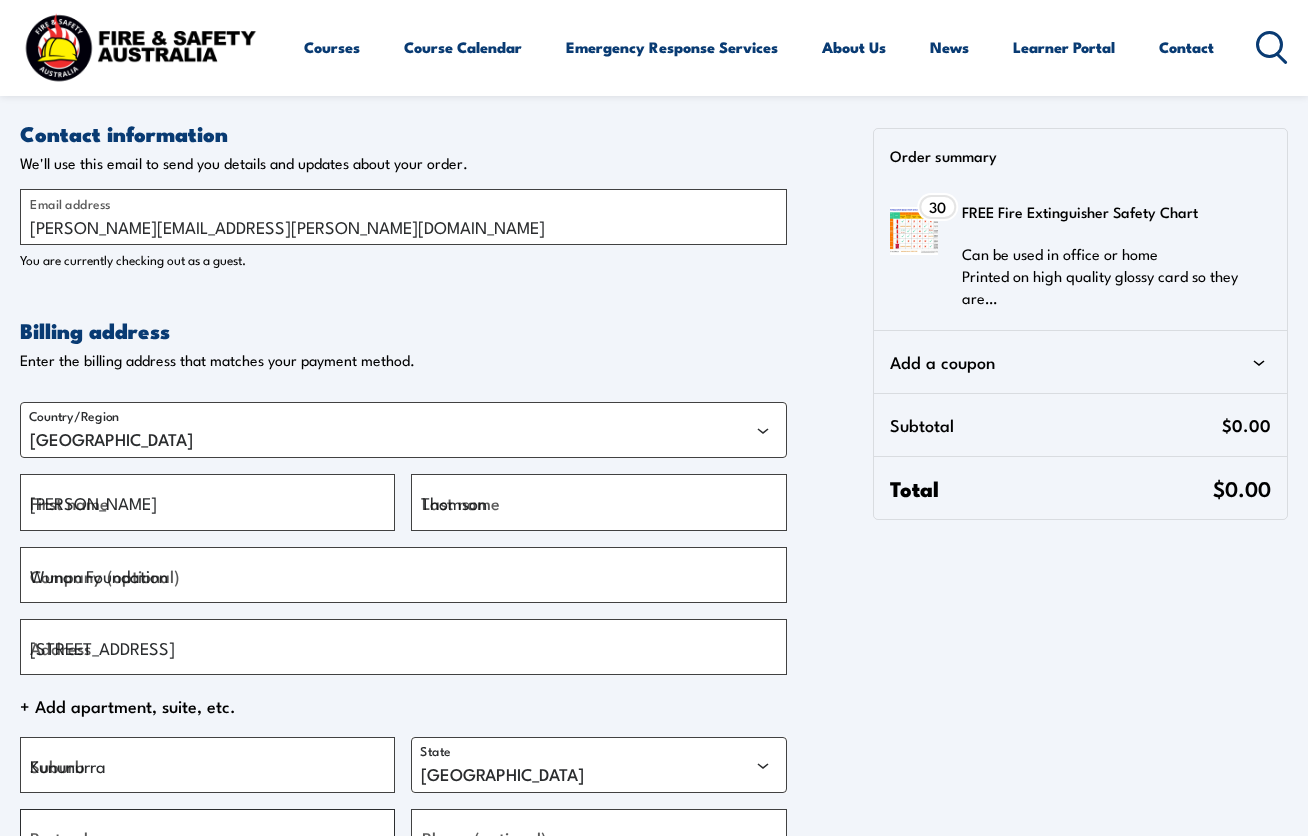 type on "6743" 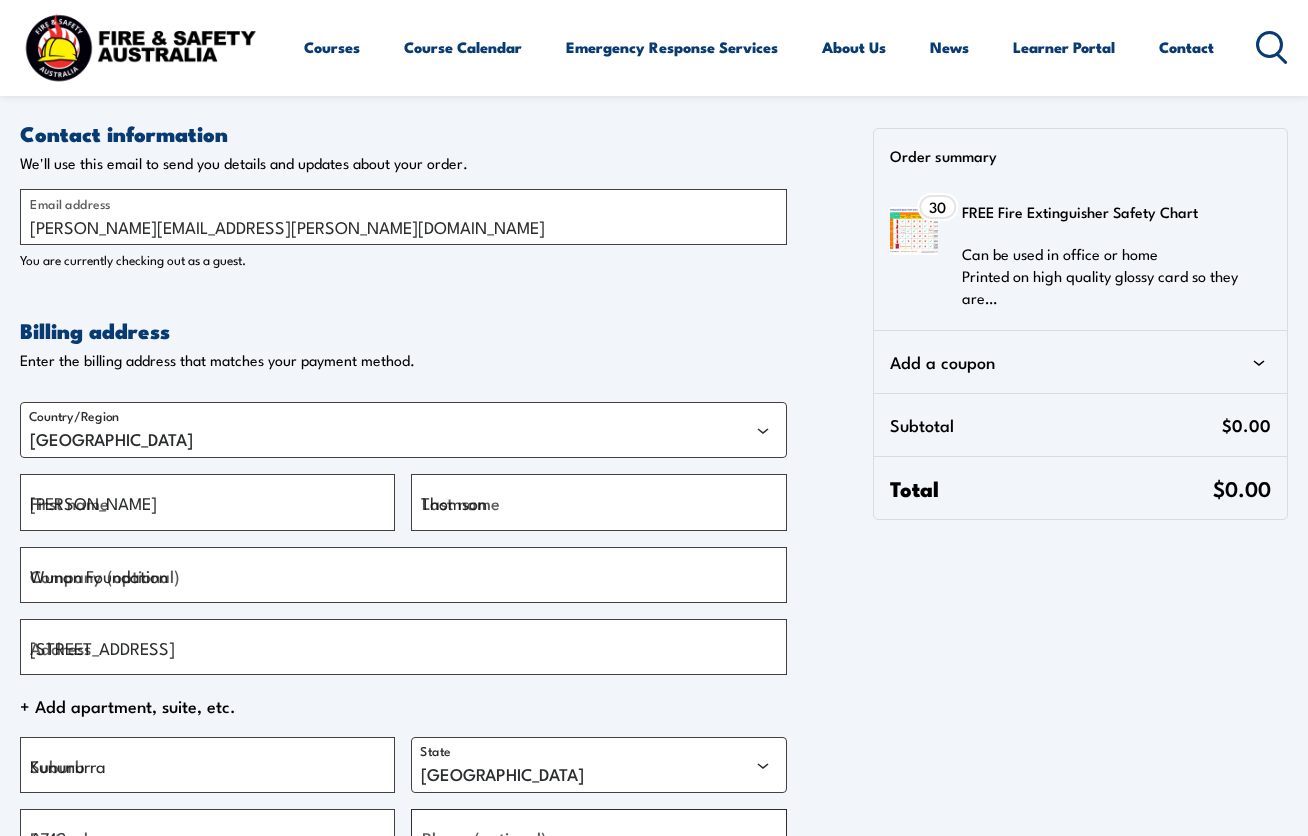 type on "+61401668438" 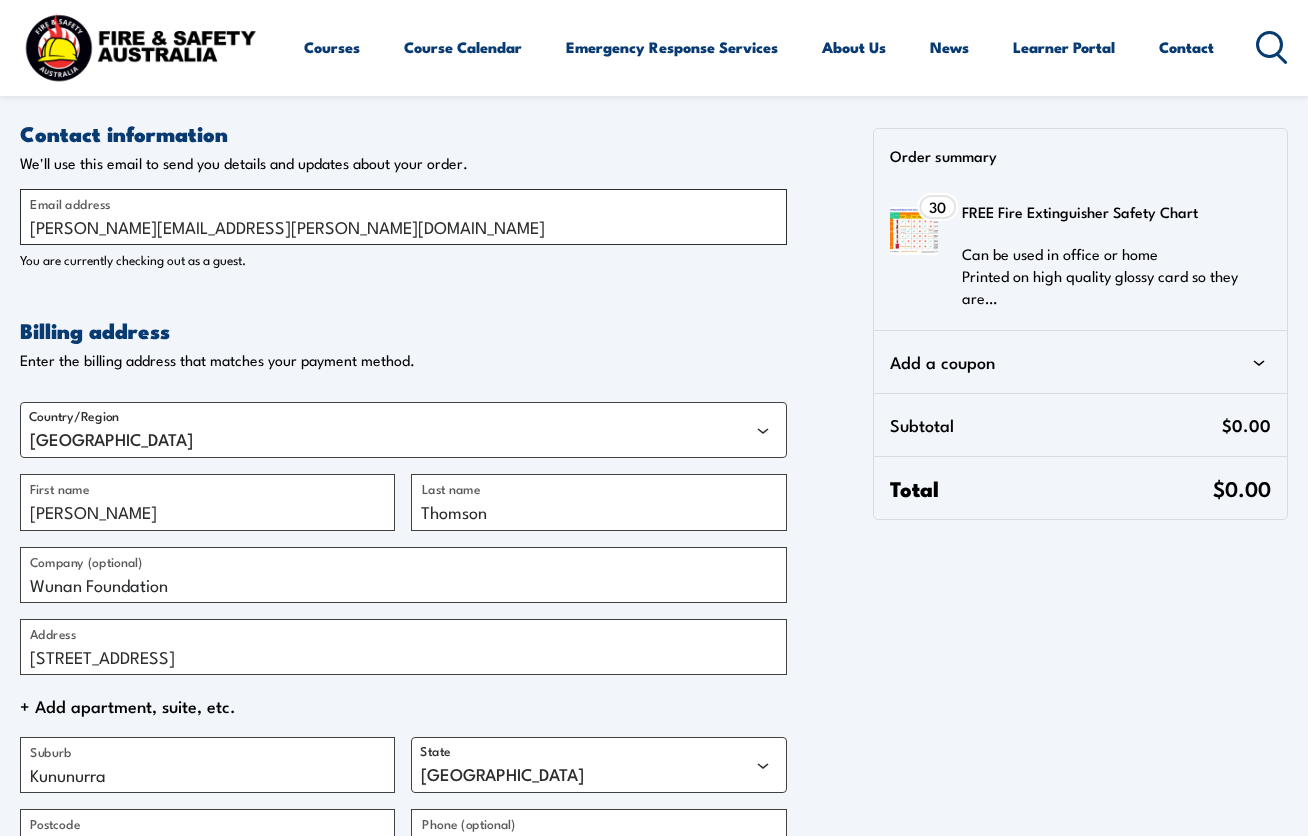 scroll, scrollTop: 200, scrollLeft: 0, axis: vertical 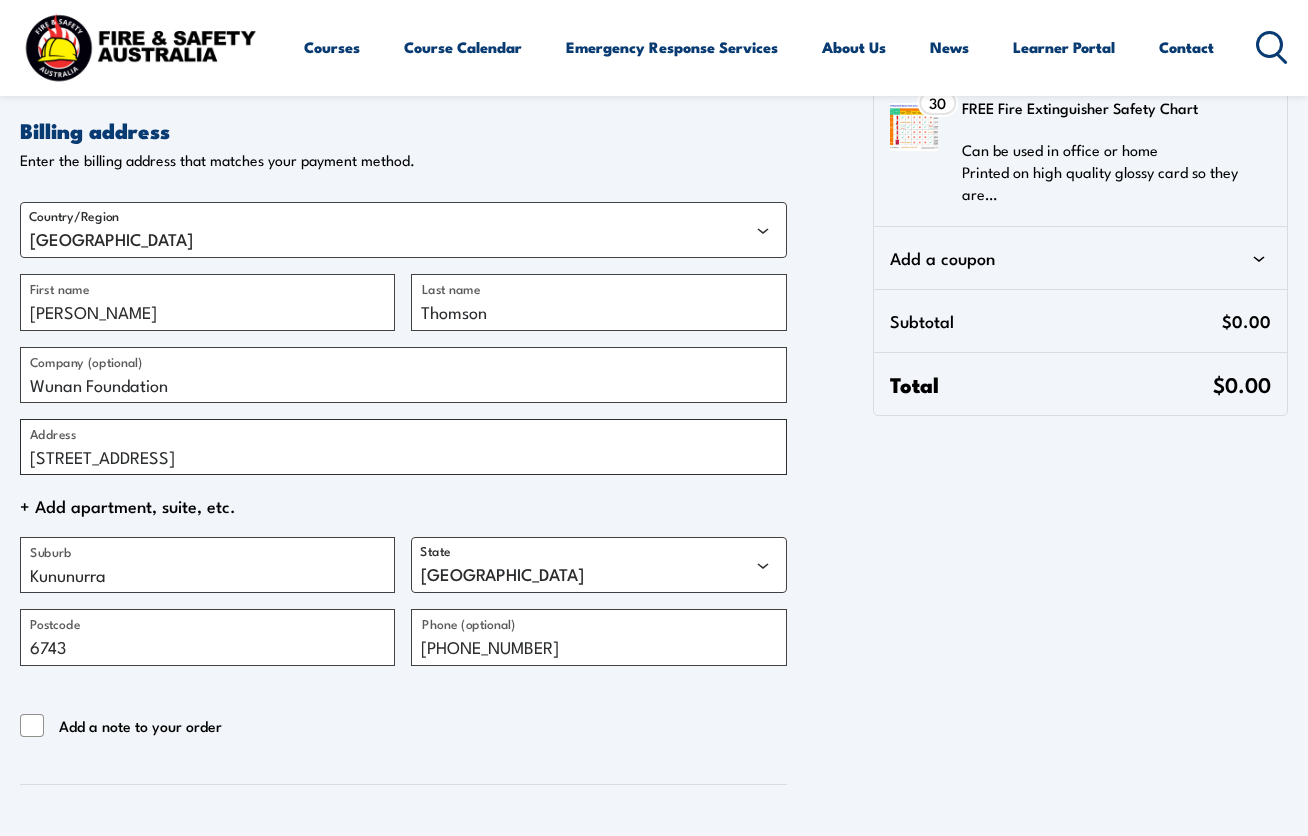 drag, startPoint x: 215, startPoint y: 462, endPoint x: 16, endPoint y: 454, distance: 199.16074 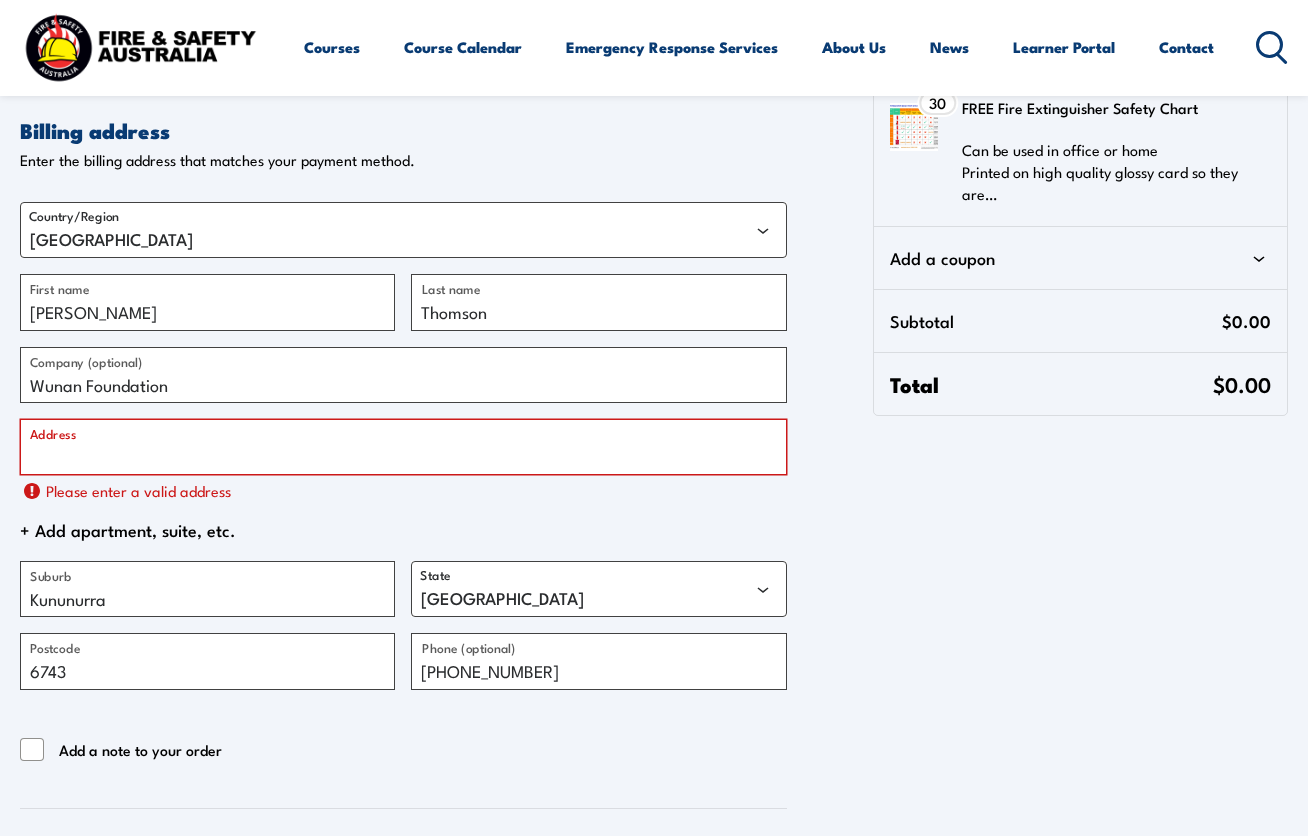 click on "Address" at bounding box center [403, 447] 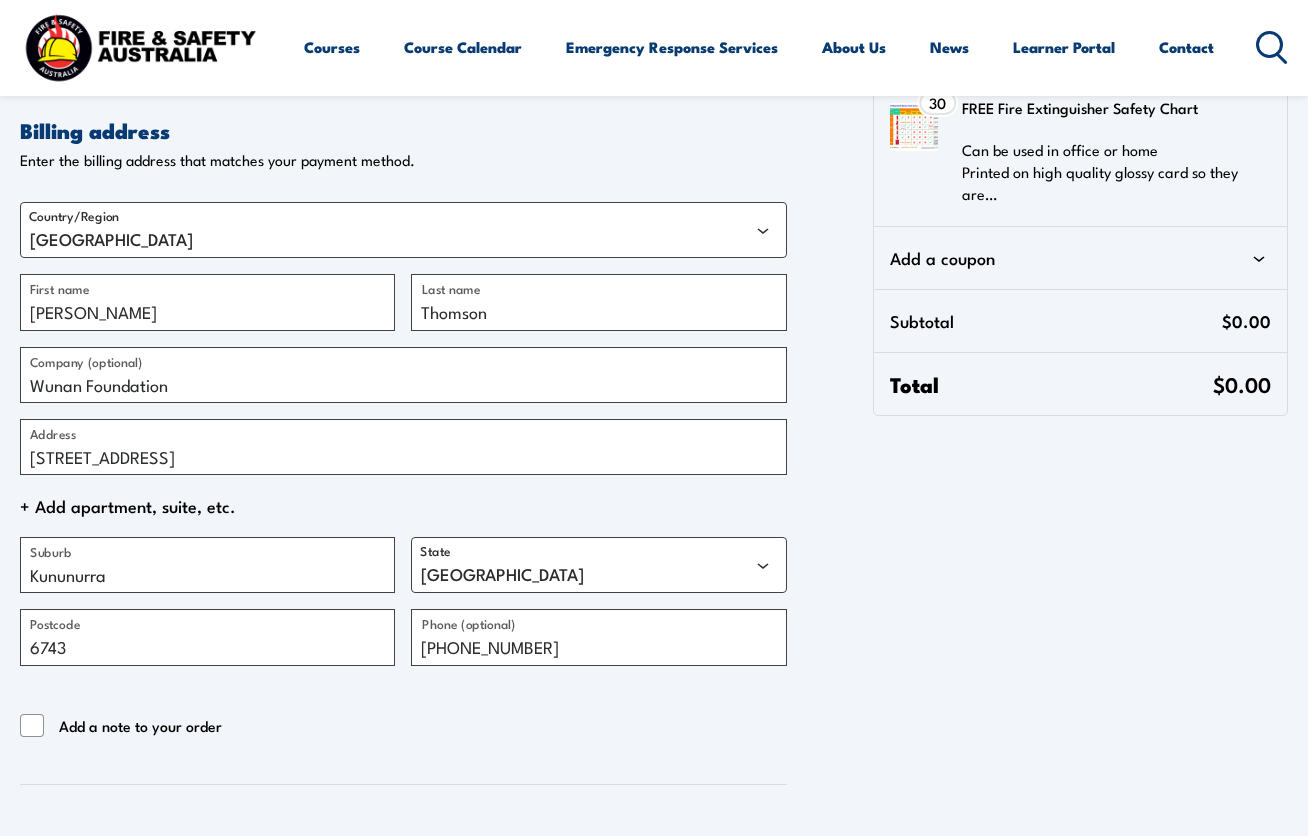 type on "76 Coolibah Drive" 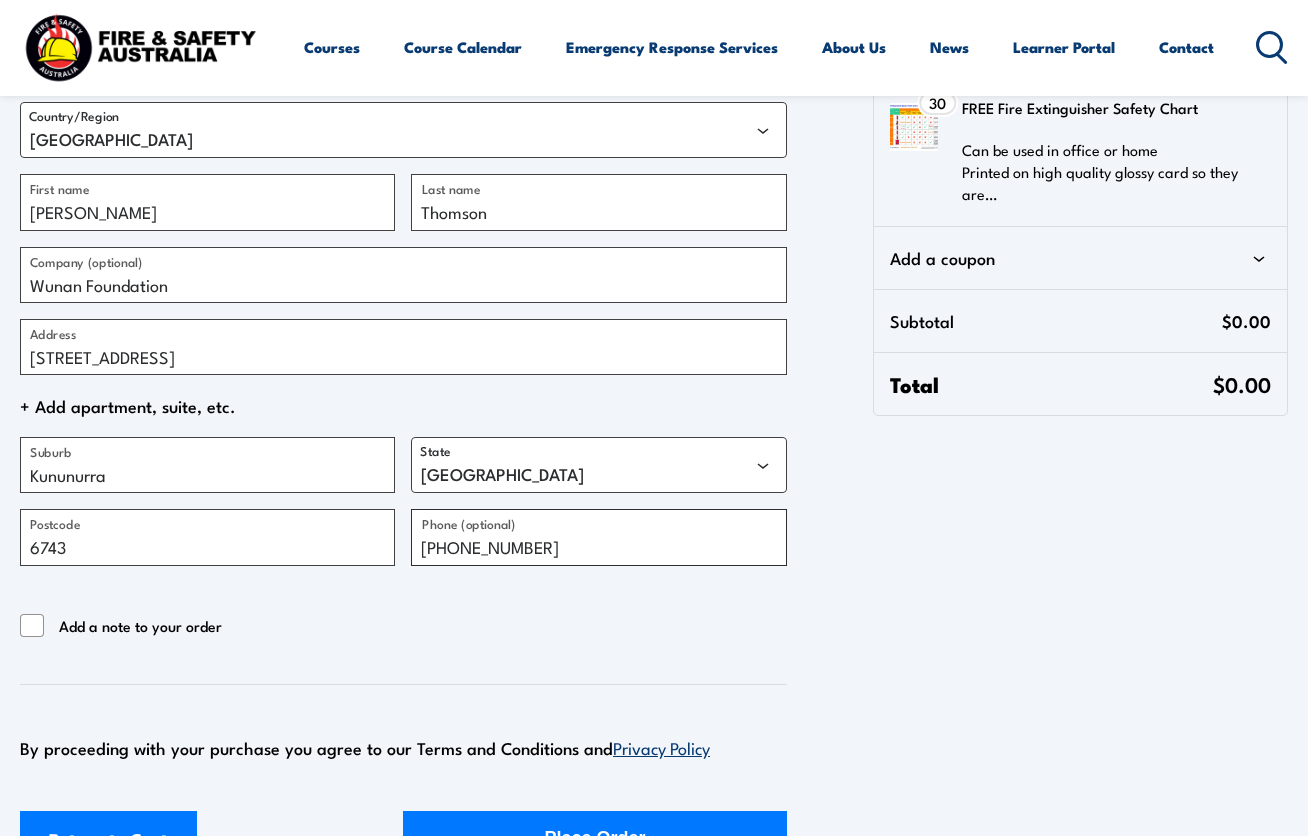 drag, startPoint x: 562, startPoint y: 555, endPoint x: 385, endPoint y: 548, distance: 177.13837 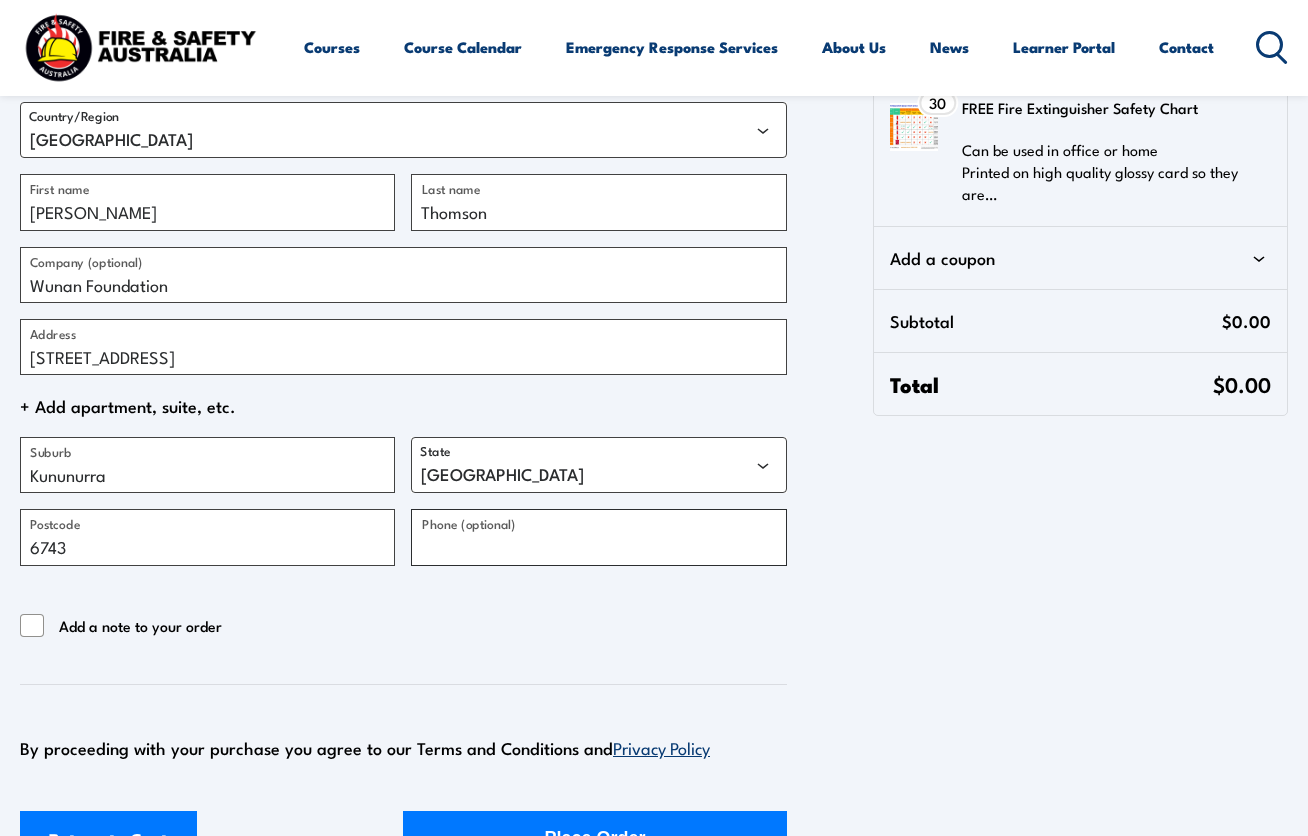type 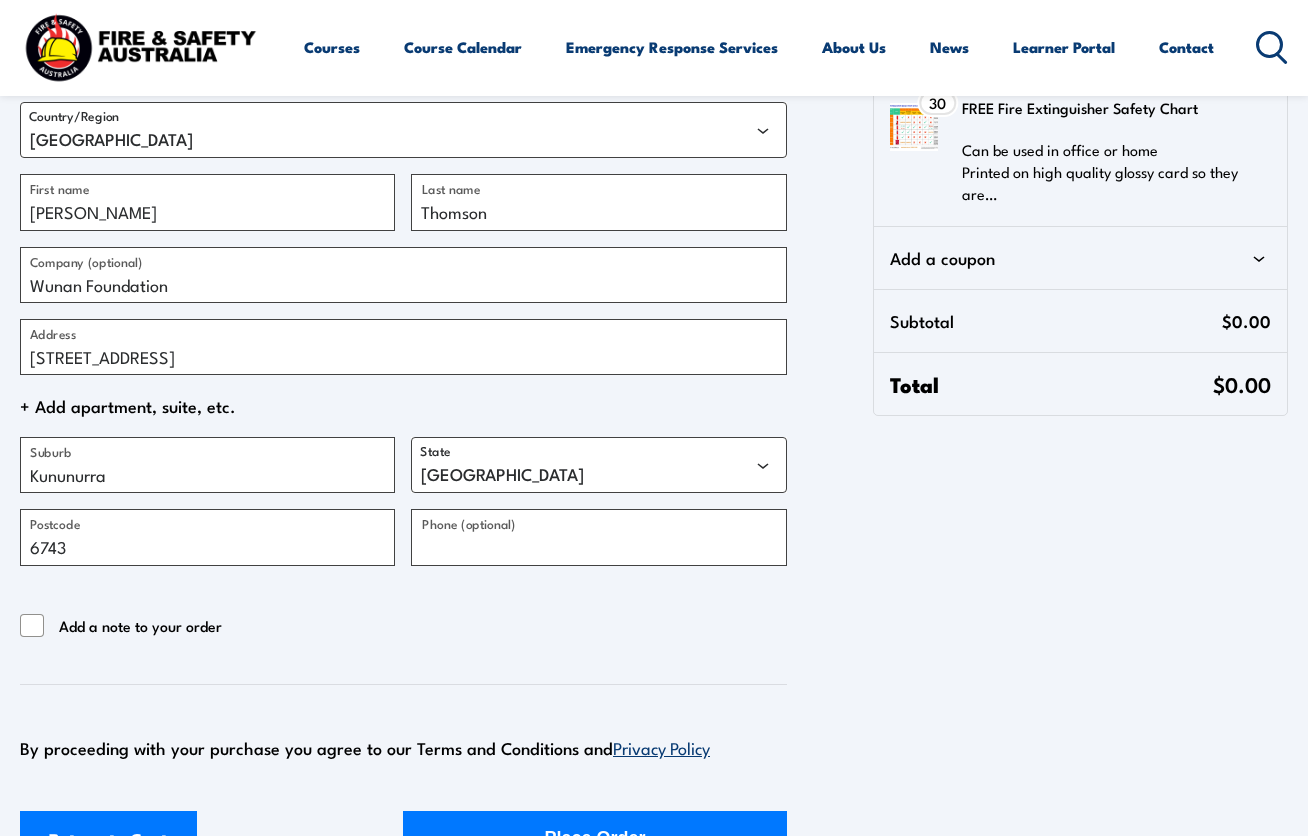 click on "Contact information Contact information We'll use this email to send you details and updates about your order. kevin.thomson@wunan.org.au Email address You are currently checking out as a guest.
Billing address Billing address Enter the billing address that matches your payment method. Kevin Thomson Wunan Foundation 76 Coolibah Drive  Kununurra Western Australia 6743 Australia Edit Country/Region Australia Kevin First name Thomson Last name Wunan Foundation Company (optional) 76 Coolibah Drive Address + Add apartment, suite, etc. Kununurra Suburb State Australian Capital Territory New South Wales Northern Territory Queensland South Australia Tasmania Victoria Western Australia 6743 Postcode Phone (optional)
Add a note to your order
By proceeding with your purchase you agree to our Terms and Conditions and  Privacy Policy
Return to Cart Place Order Order summary 30 30 items FREE Fire Extinguisher Safety Chart Can be used in office or home
Add a coupon
Subtotal $0.00" at bounding box center [654, 345] 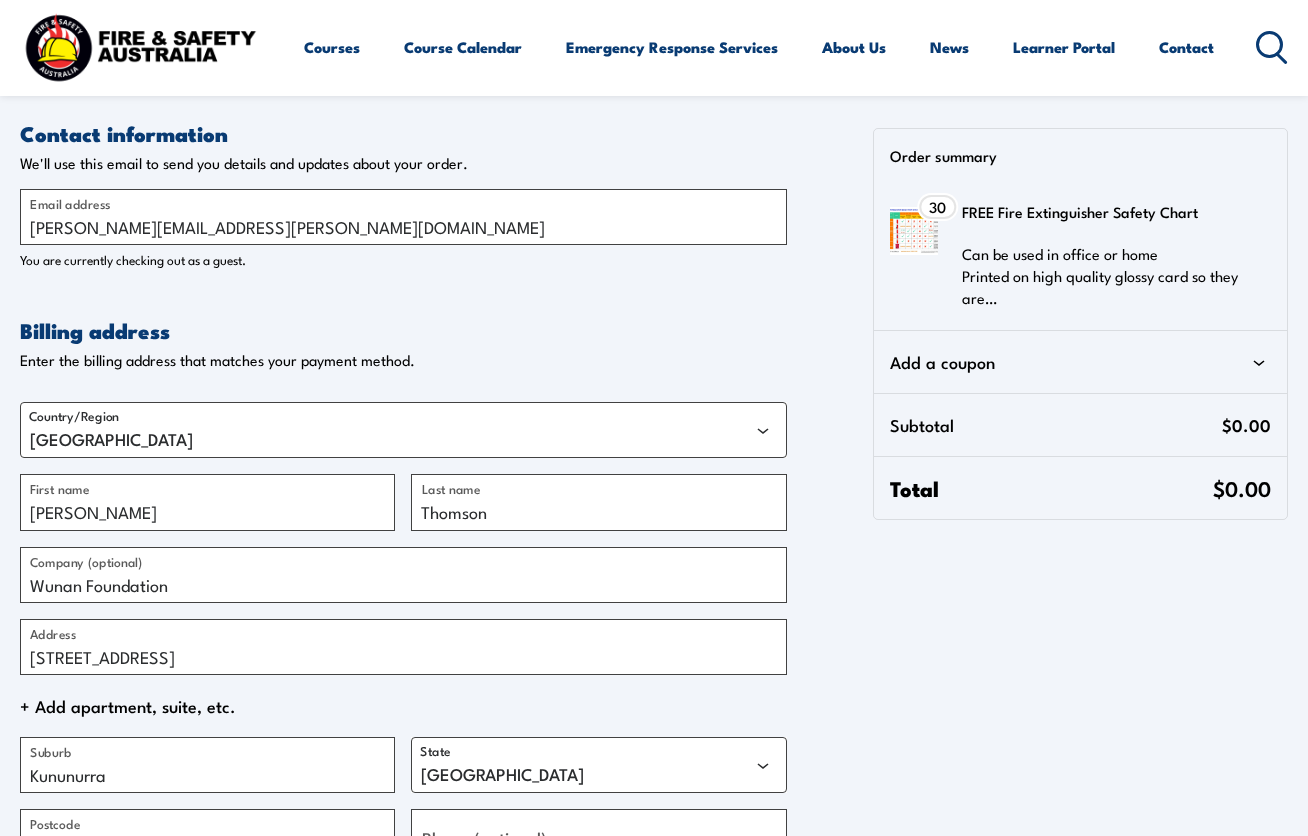 scroll, scrollTop: 200, scrollLeft: 0, axis: vertical 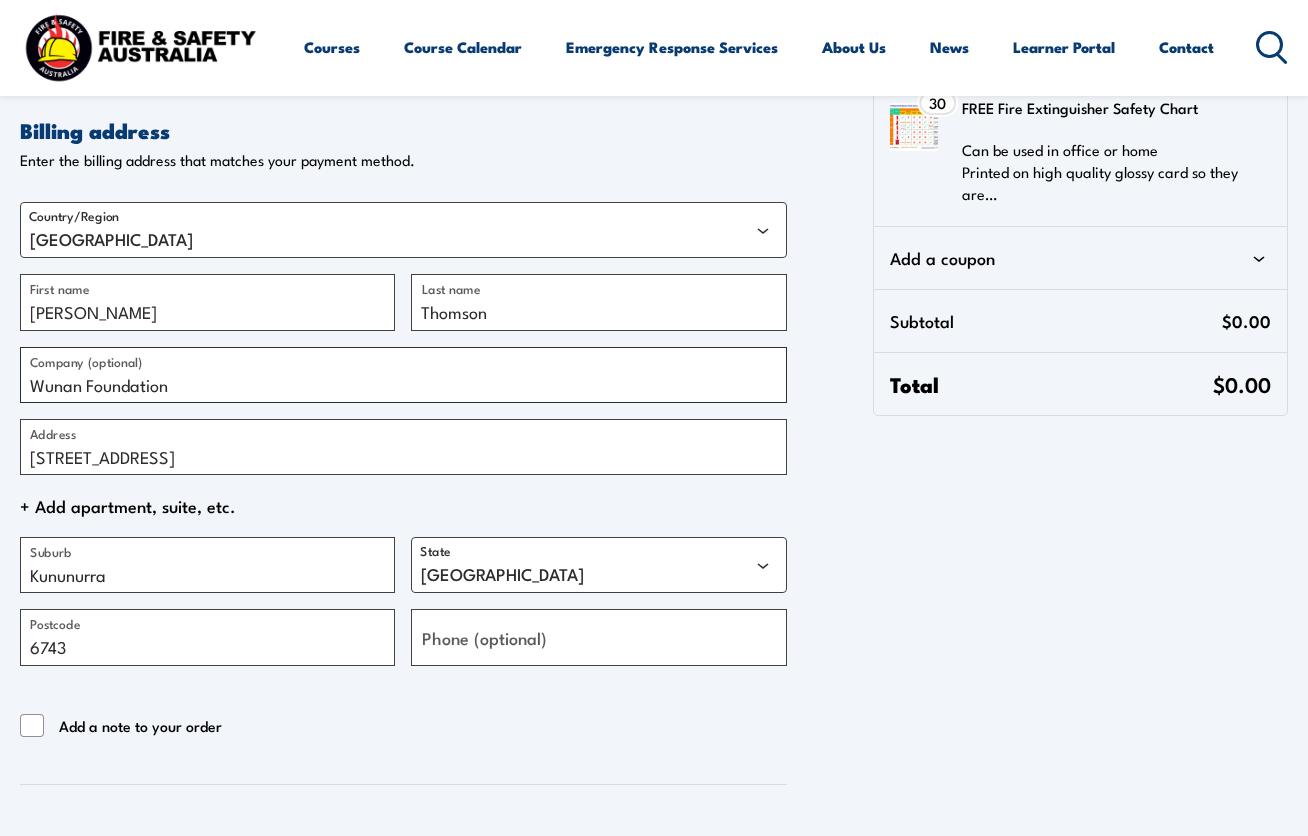 drag, startPoint x: 206, startPoint y: 385, endPoint x: 6, endPoint y: 383, distance: 200.01 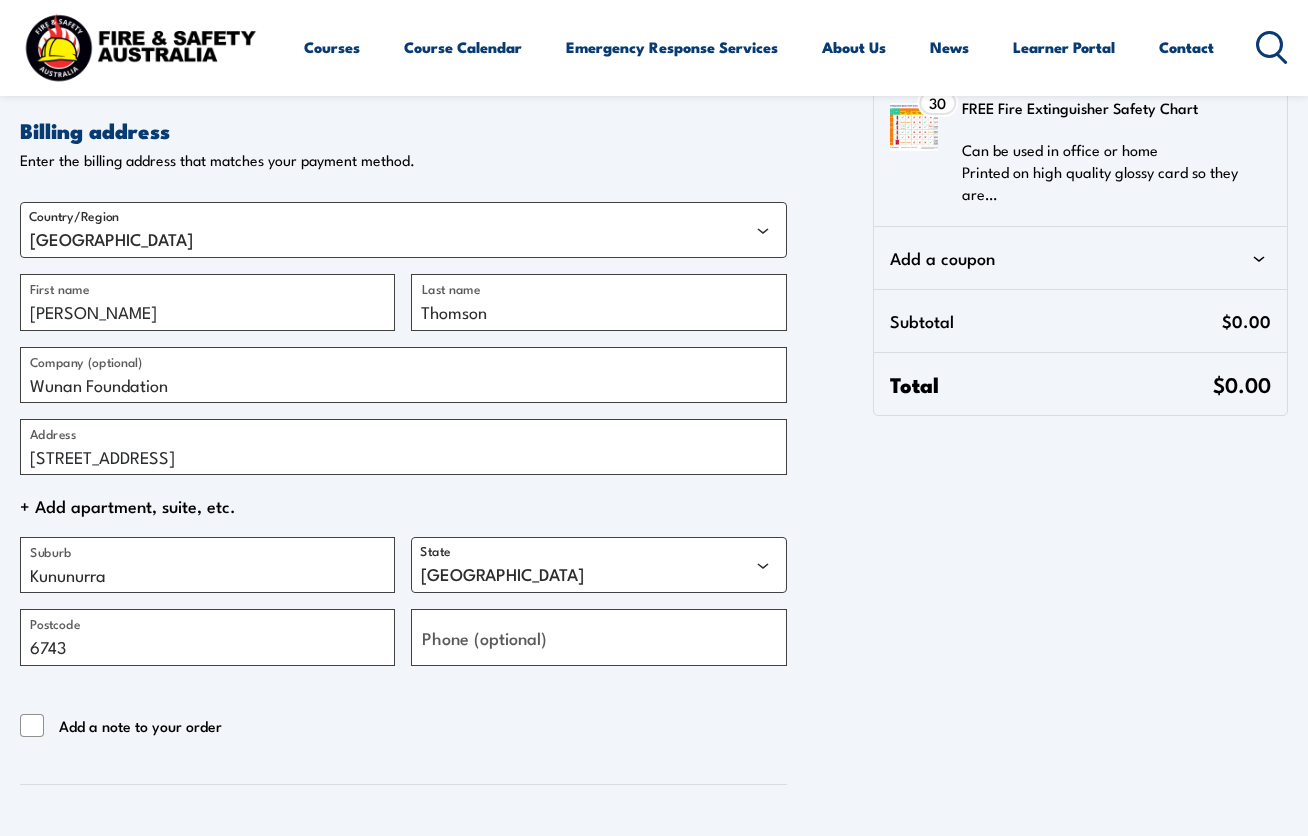 click on "Contact information Contact information We'll use this email to send you details and updates about your order. kevin.thomson@wunan.org.au Email address You are currently checking out as a guest.
Billing address Billing address Enter the billing address that matches your payment method. Kevin Thomson Wunan Foundation 76 Coolibah Drive  Kununurra Western Australia 6743 Australia Edit Country/Region Australia Kevin First name Thomson Last name Wunan Foundation Company (optional) 76 Coolibah Drive Address + Add apartment, suite, etc. Kununurra Suburb State Australian Capital Territory New South Wales Northern Territory Queensland South Australia Tasmania Victoria Western Australia 6743 Postcode Phone (optional)
Add a note to your order
By proceeding with your purchase you agree to our Terms and Conditions and  Privacy Policy
Return to Cart Place Order Order summary 30 30 items FREE Fire Extinguisher Safety Chart Can be used in office or home
Add a coupon
Subtotal $0.00" at bounding box center (654, 445) 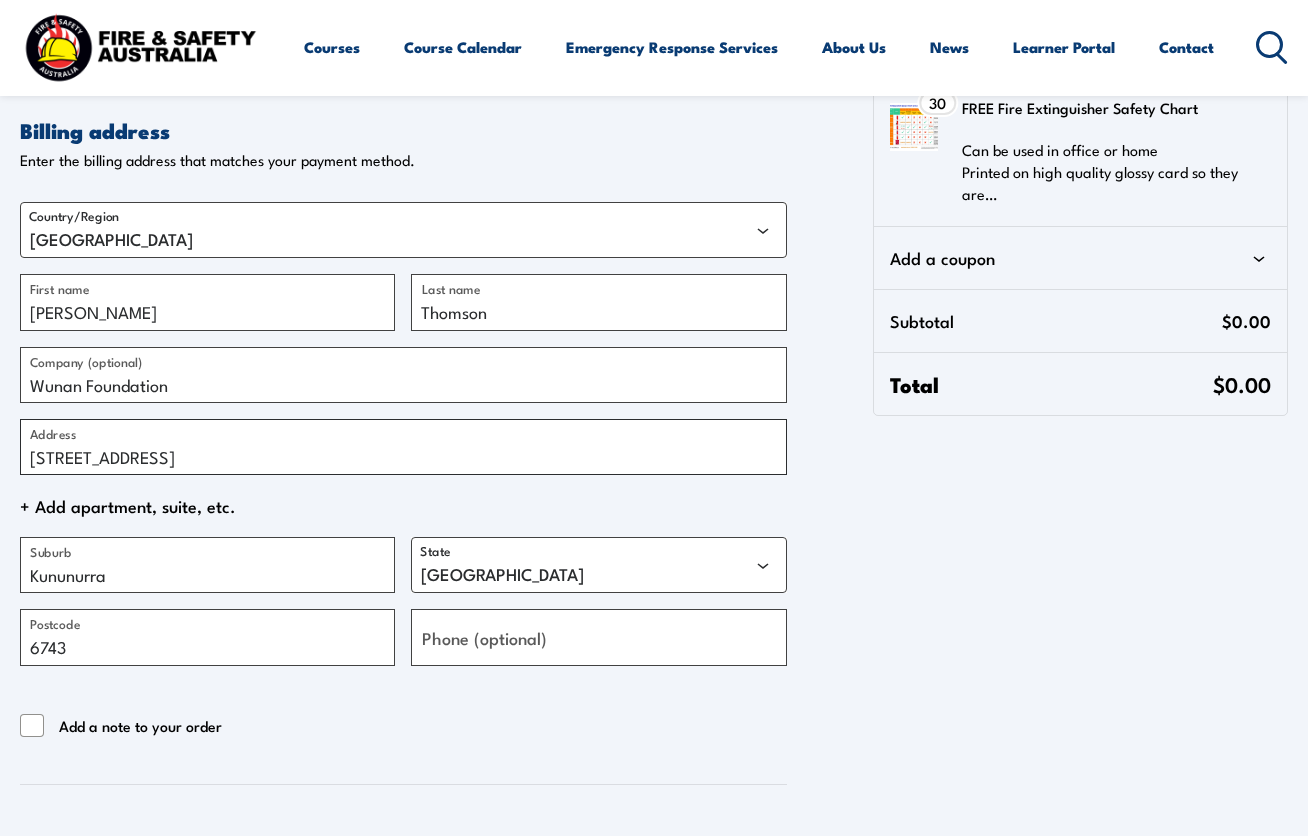 drag, startPoint x: 215, startPoint y: 452, endPoint x: -116, endPoint y: 441, distance: 331.18274 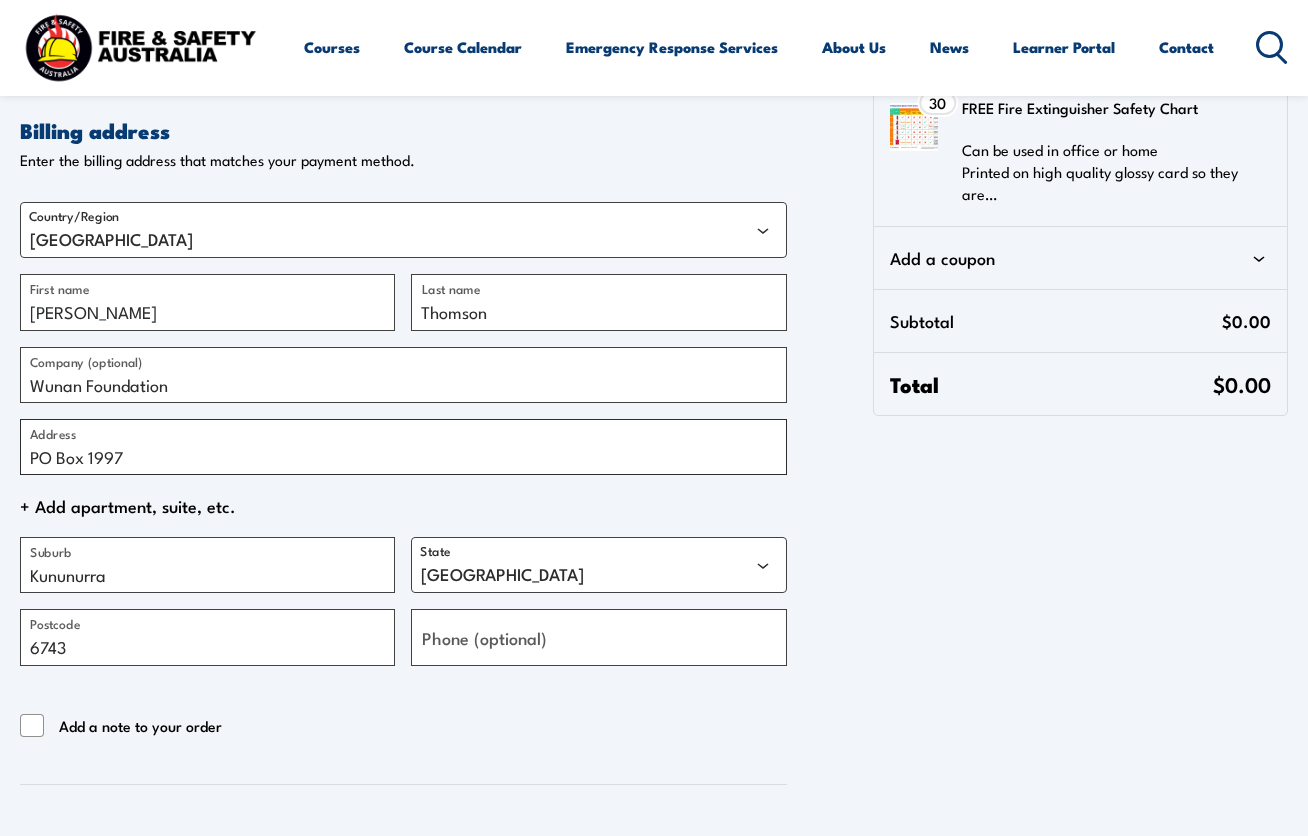 type on "PO Box 1997" 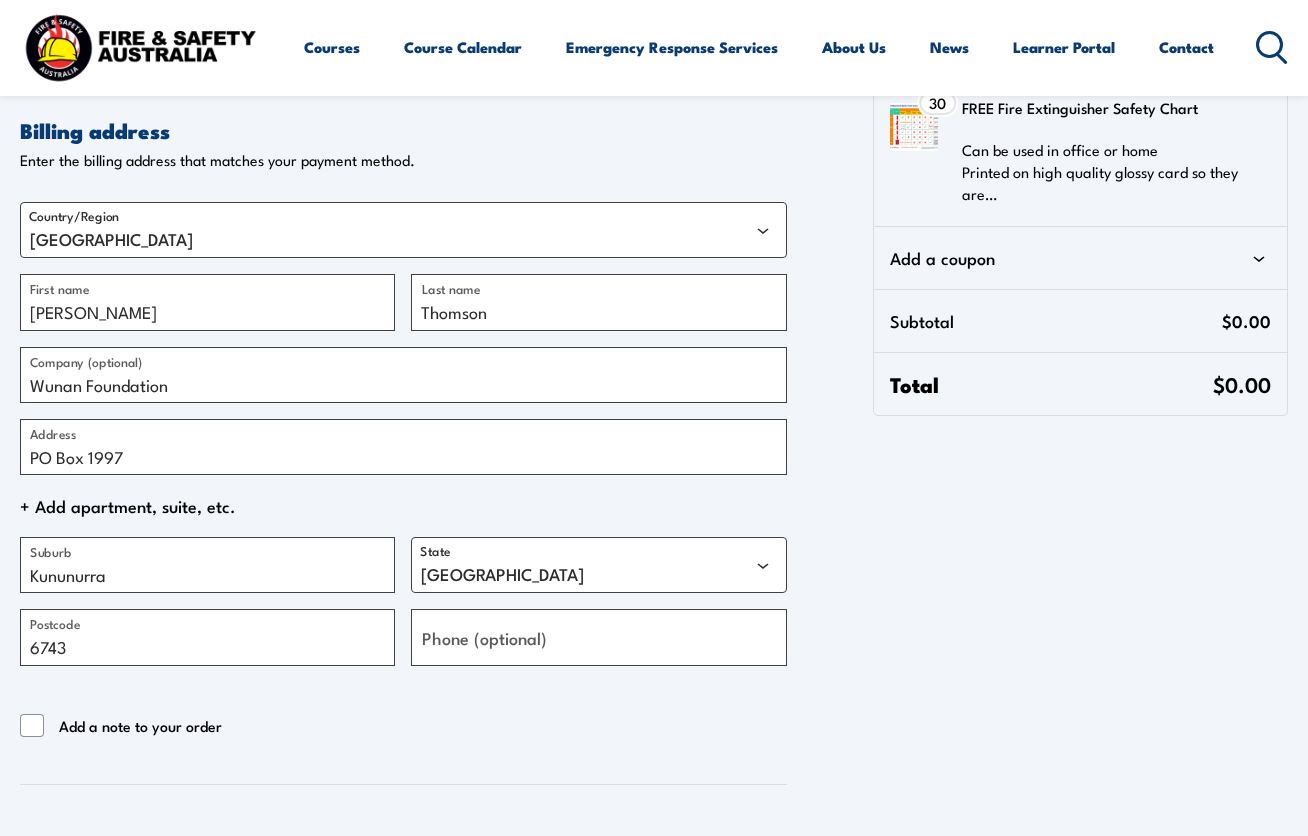 click on "Contact information Contact information We'll use this email to send you details and updates about your order. kevin.thomson@wunan.org.au Email address You are currently checking out as a guest.
Billing address Billing address Enter the billing address that matches your payment method. Kevin Thomson Wunan Foundation PO Box 1997 Kununurra Western Australia 6743 Australia Edit Country/Region Australia Kevin First name Thomson Last name Wunan Foundation Company (optional) PO Box 1997 Address + Add apartment, suite, etc. Kununurra Suburb State Australian Capital Territory New South Wales Northern Territory Queensland South Australia Tasmania Victoria Western Australia 6743 Postcode Phone (optional)
Add a note to your order
By proceeding with your purchase you agree to our Terms and Conditions and  Privacy Policy
Return to Cart Place Order Order summary 30 30 items FREE Fire Extinguisher Safety Chart Can be used in office or home
Printed on high quality glossy card so they are…" at bounding box center (654, 445) 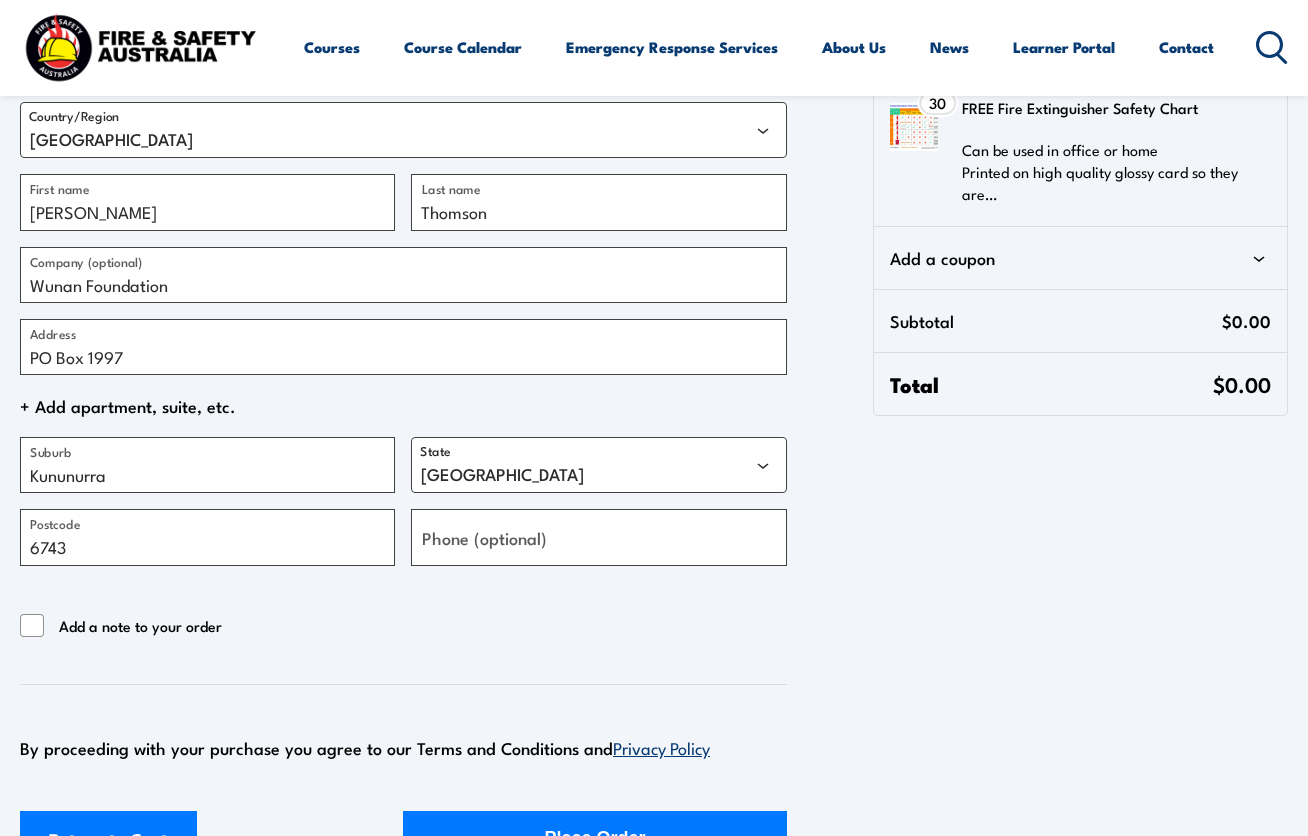 scroll, scrollTop: 700, scrollLeft: 0, axis: vertical 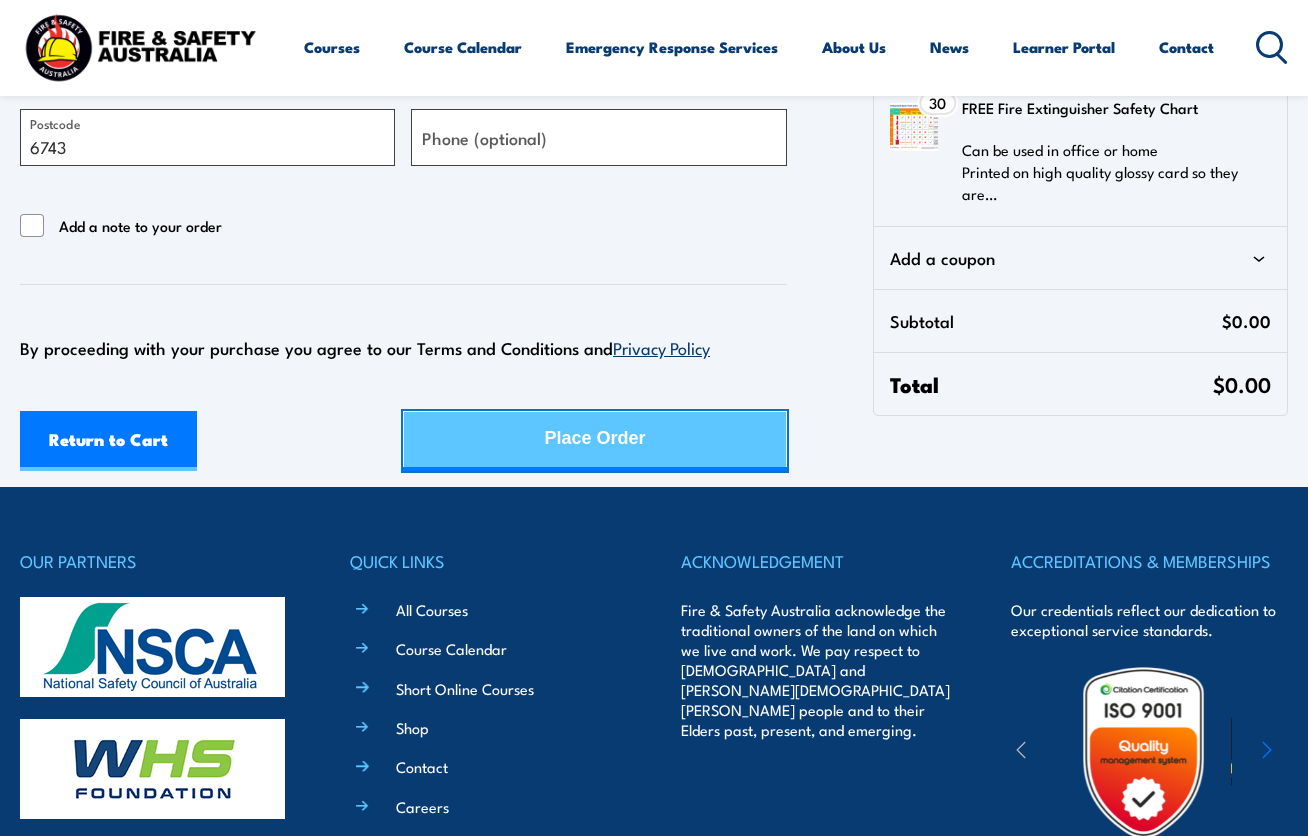 click on "Place Order" at bounding box center [595, 438] 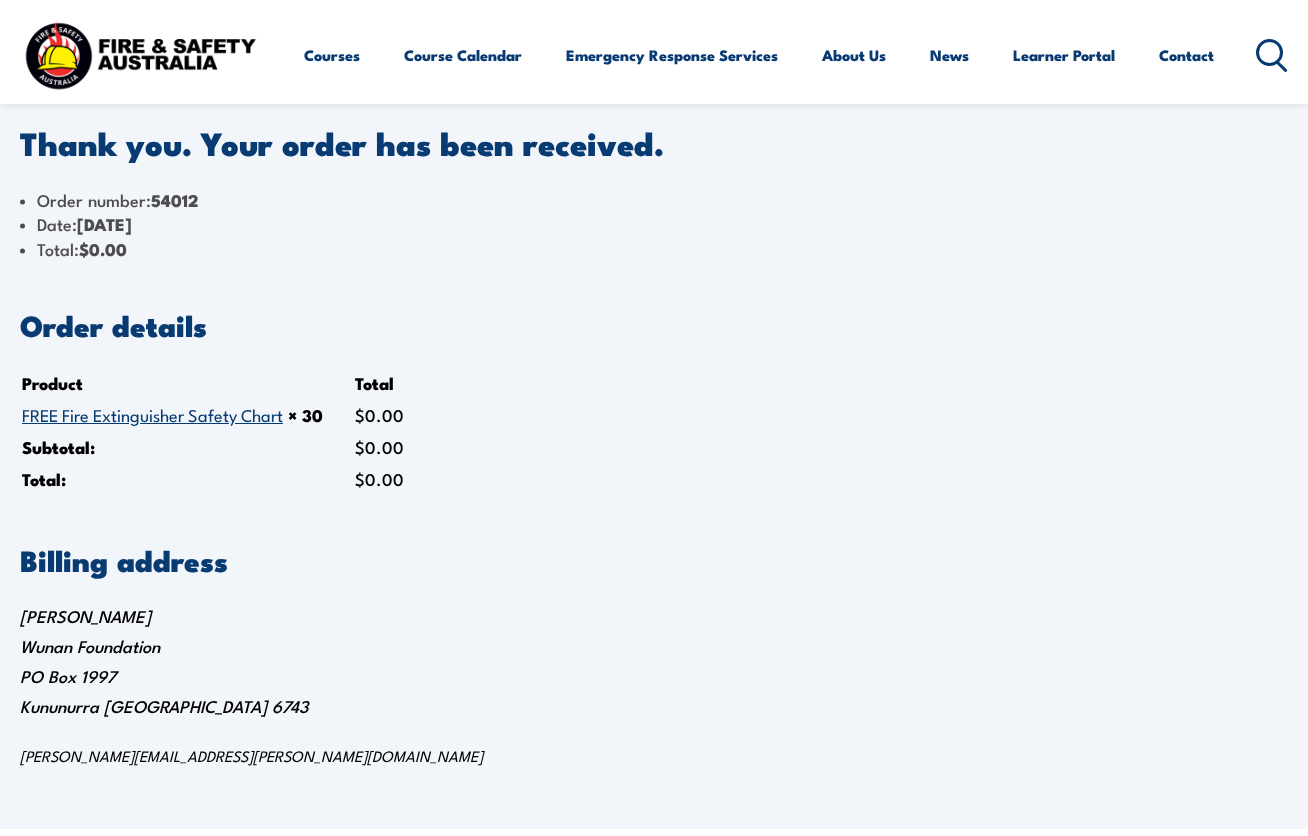 scroll, scrollTop: 0, scrollLeft: 0, axis: both 